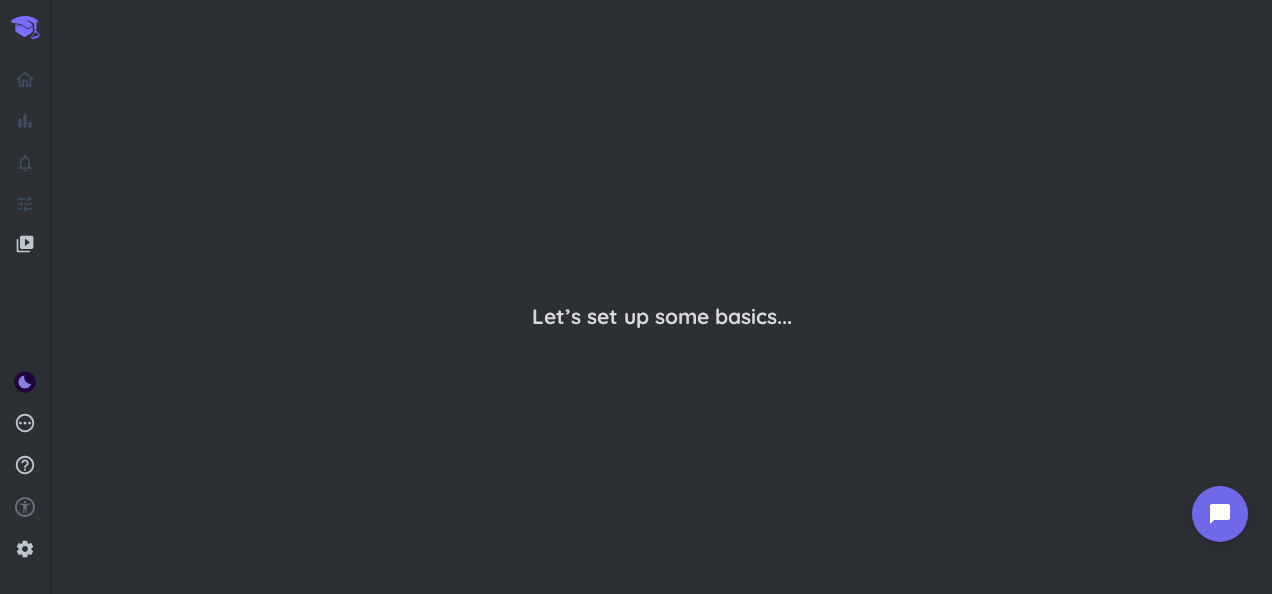 scroll, scrollTop: 0, scrollLeft: 0, axis: both 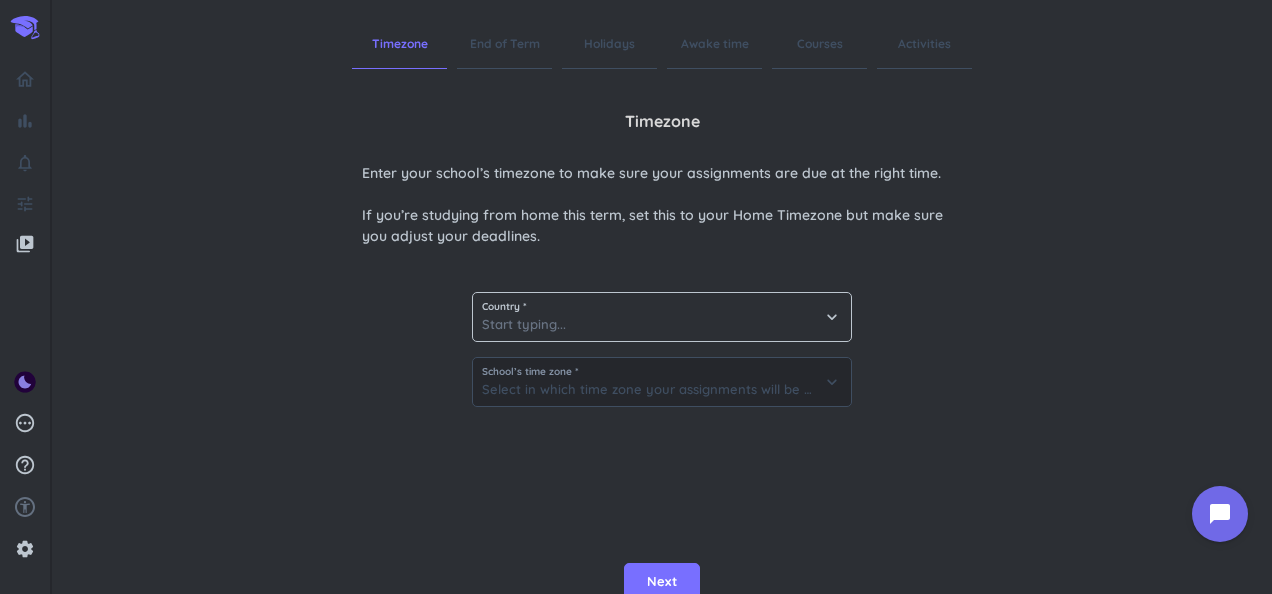 click on "Country *" at bounding box center (662, 307) 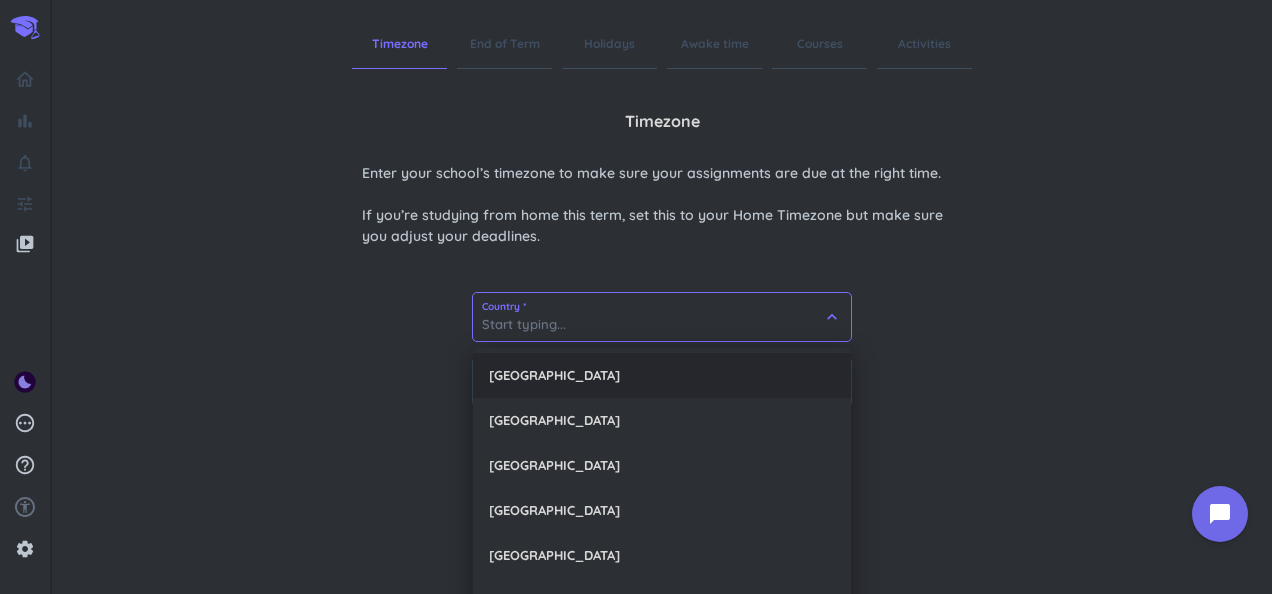 click on "[GEOGRAPHIC_DATA]" at bounding box center (662, 375) 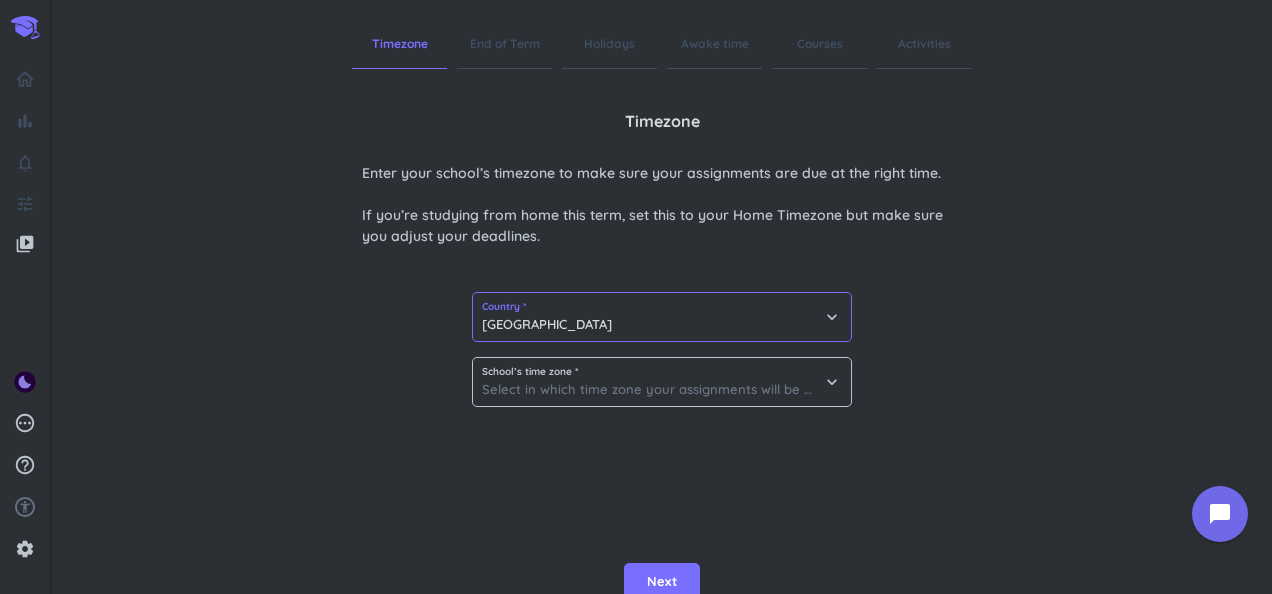 scroll, scrollTop: 6, scrollLeft: 0, axis: vertical 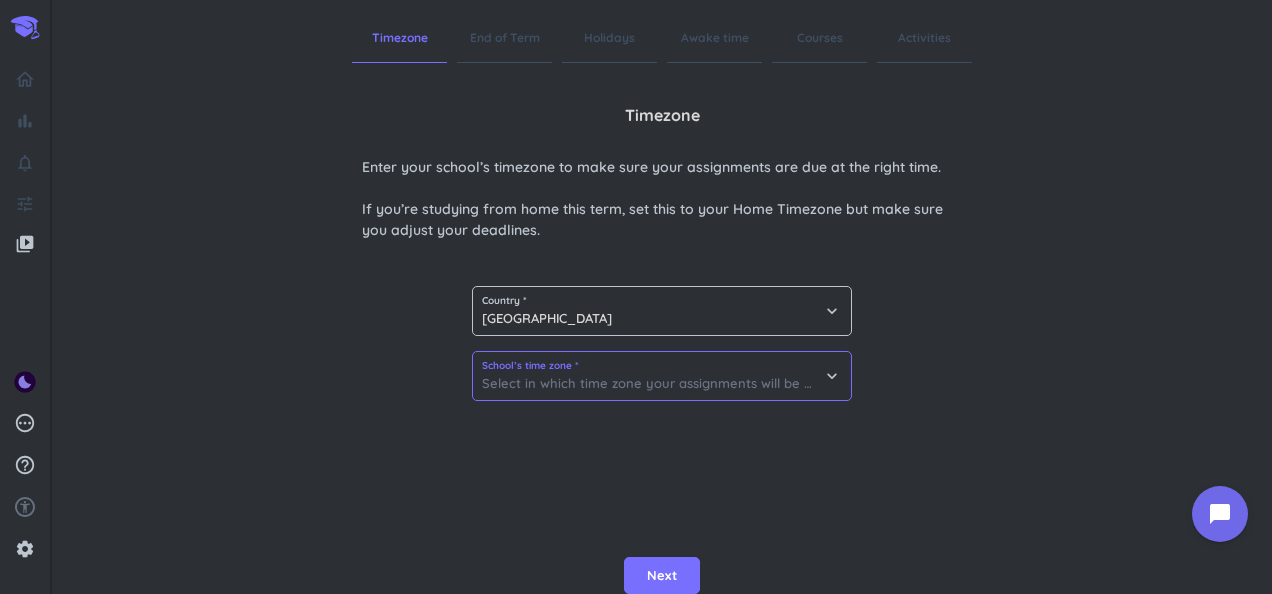 click at bounding box center [662, 376] 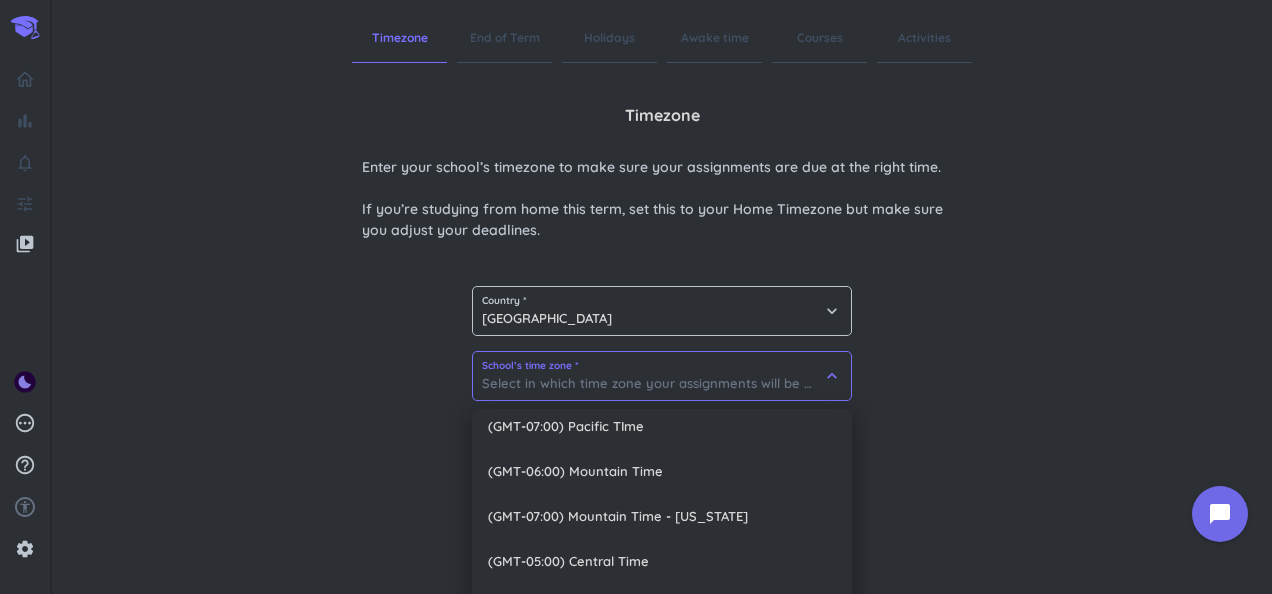 scroll, scrollTop: 115, scrollLeft: 0, axis: vertical 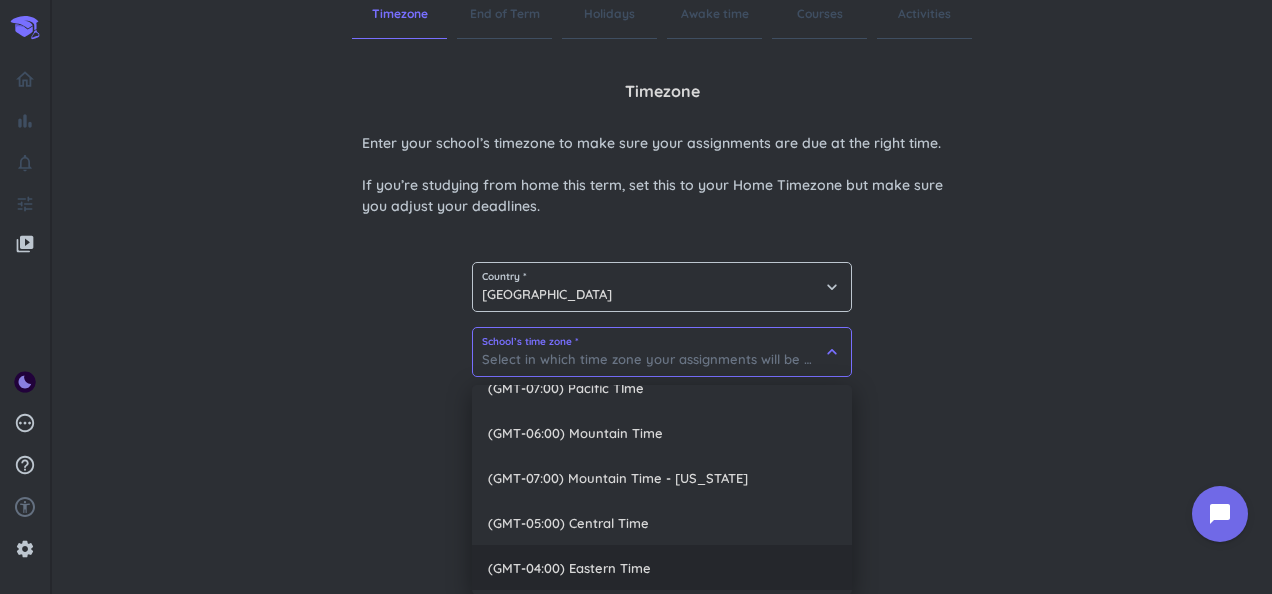 click on "(GMT-04:00) Eastern Time" at bounding box center (662, 567) 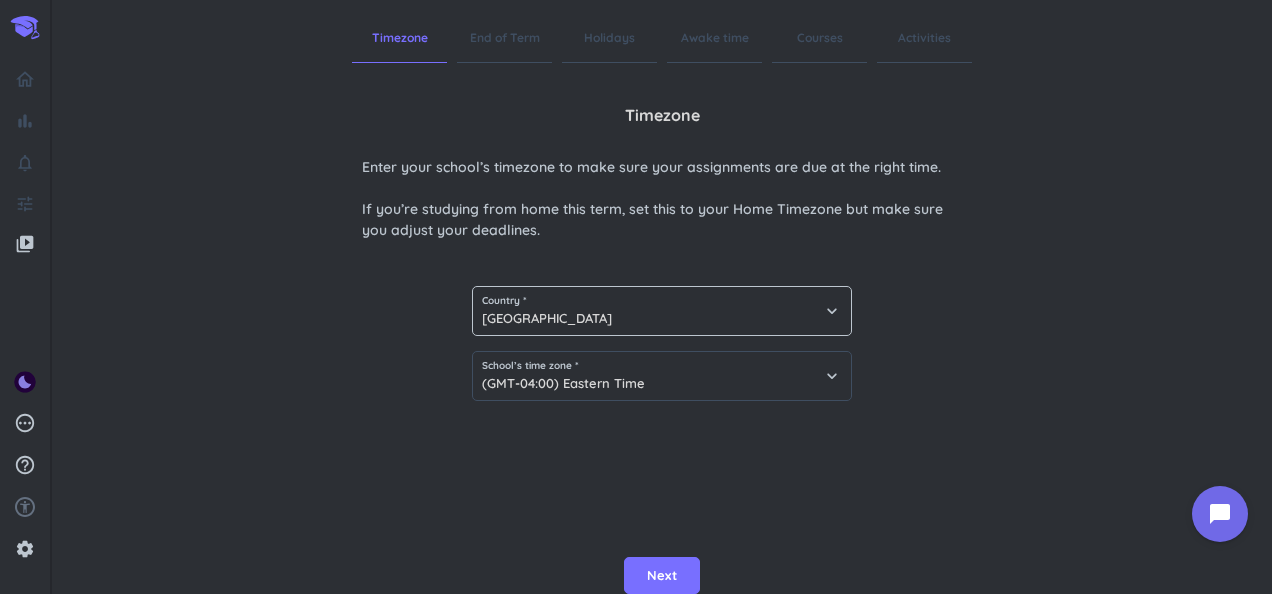 scroll, scrollTop: 6, scrollLeft: 0, axis: vertical 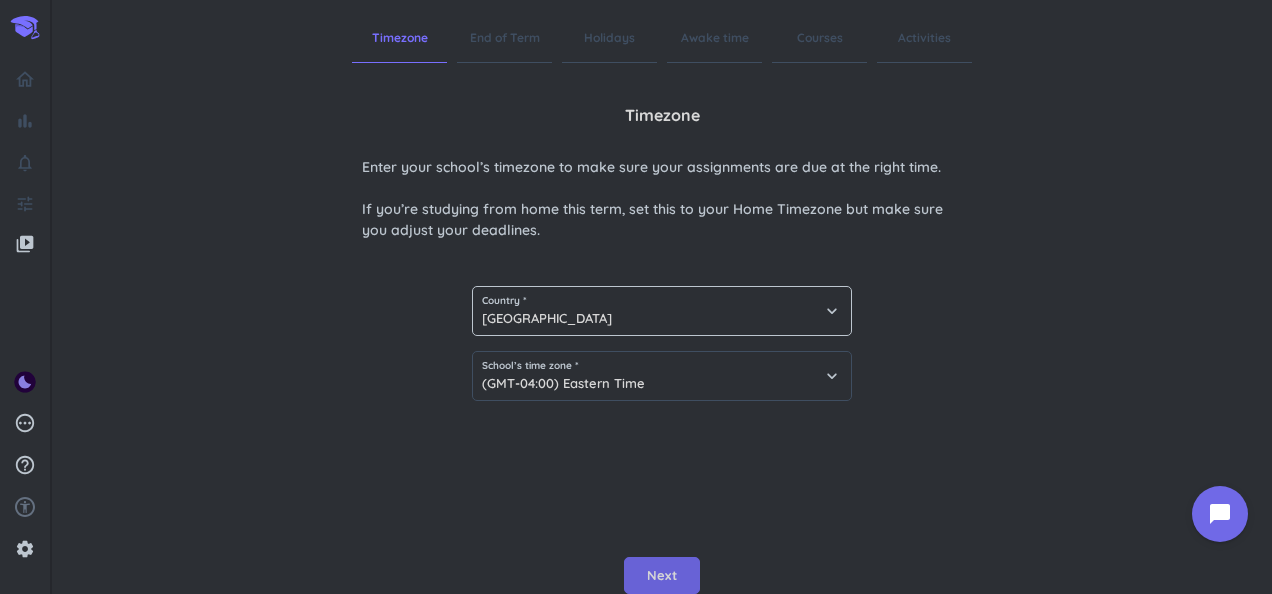 click on "Next" at bounding box center (662, 576) 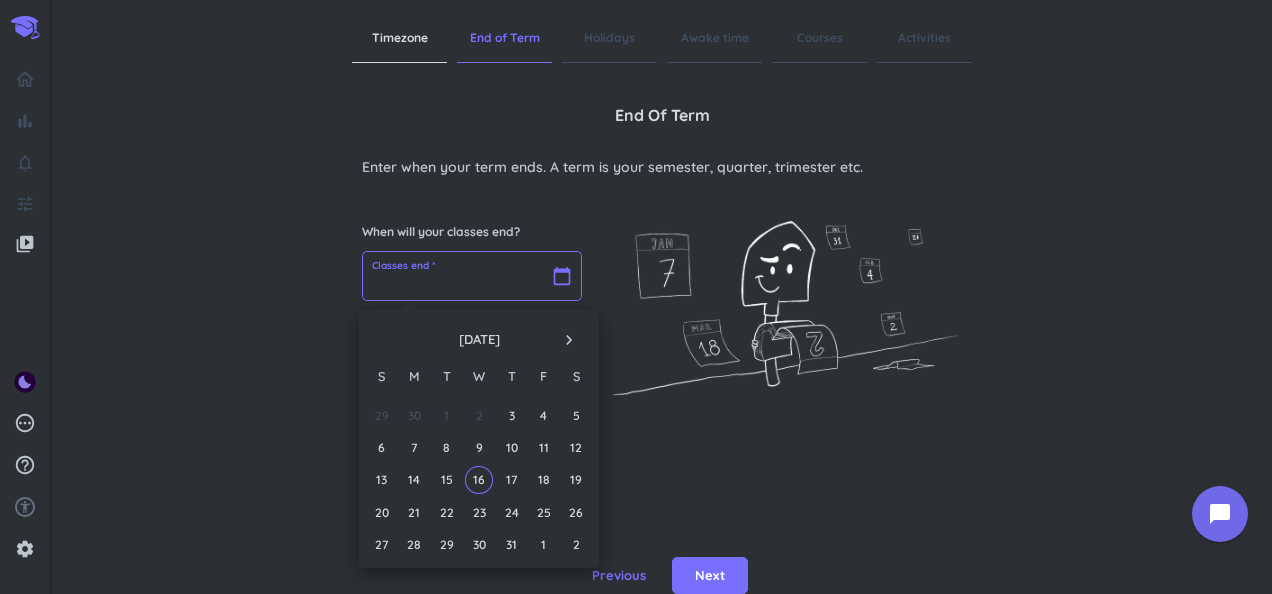 click at bounding box center (472, 276) 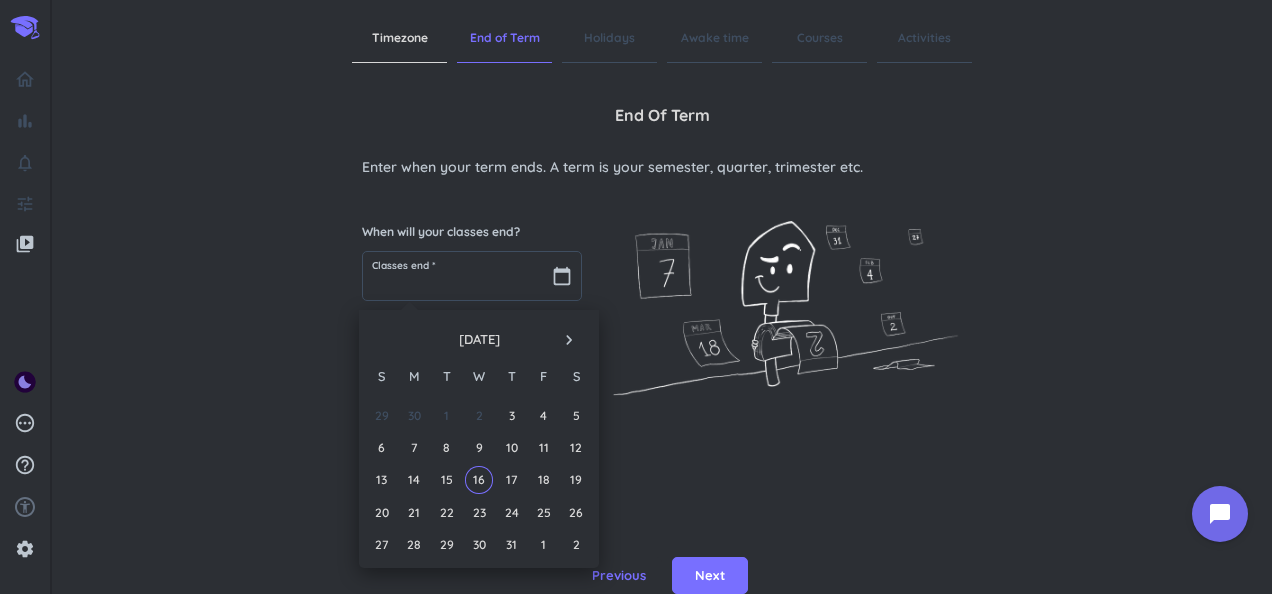 click on "navigate_next" at bounding box center [569, 340] 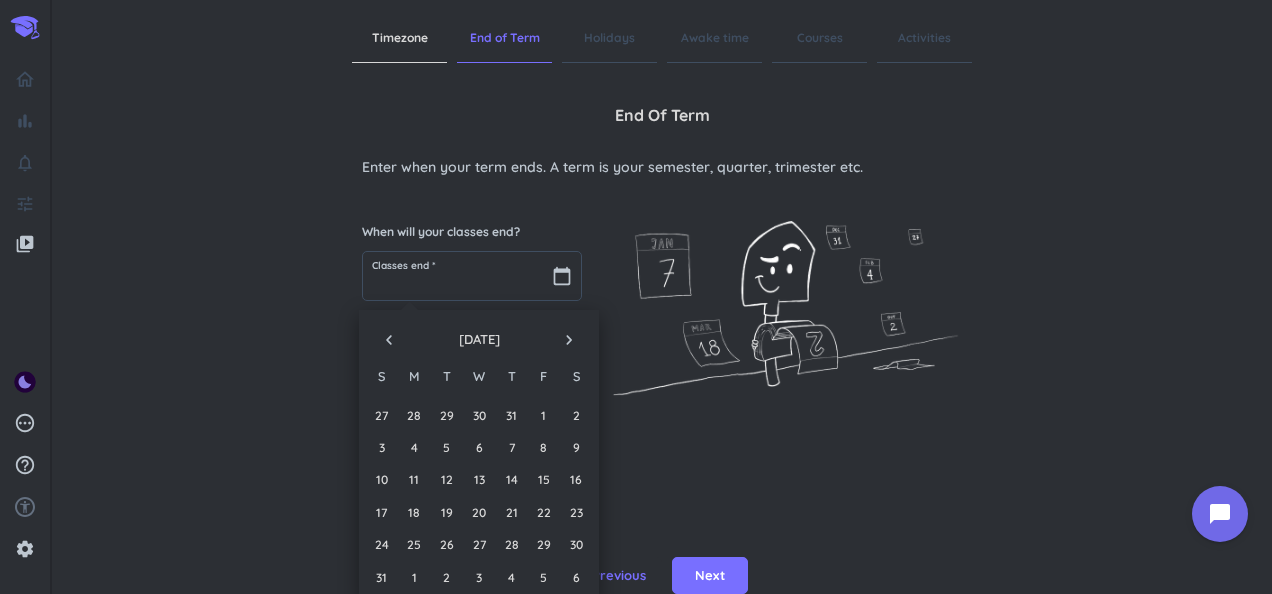 click on "navigate_next" at bounding box center [569, 340] 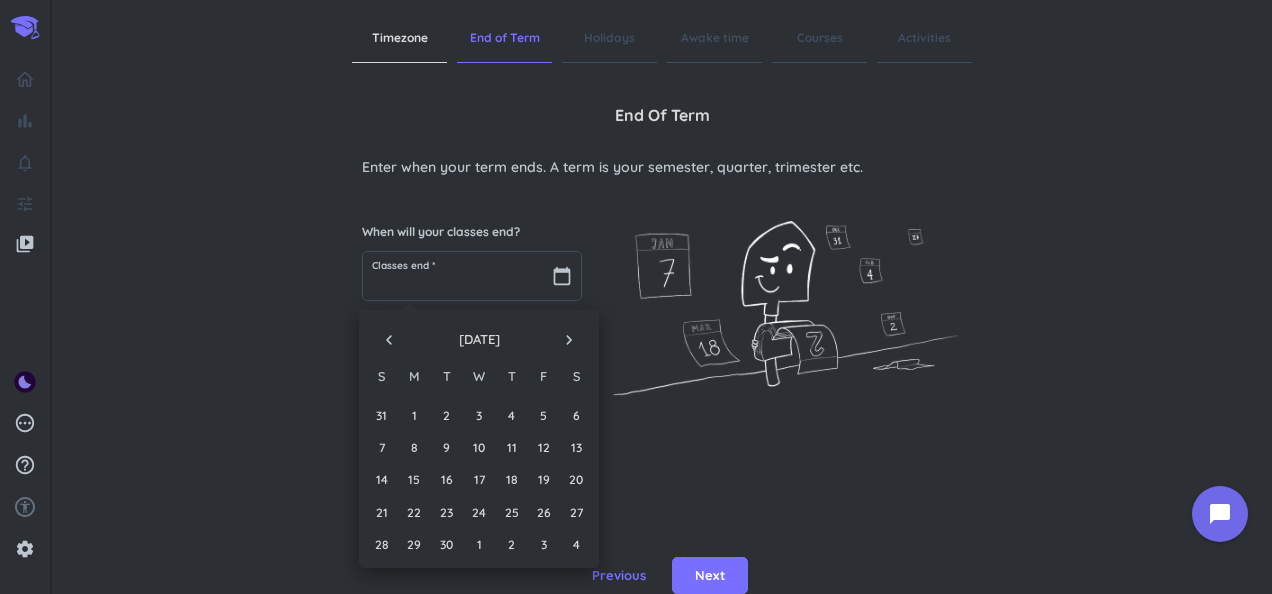 click on "navigate_next" at bounding box center [569, 340] 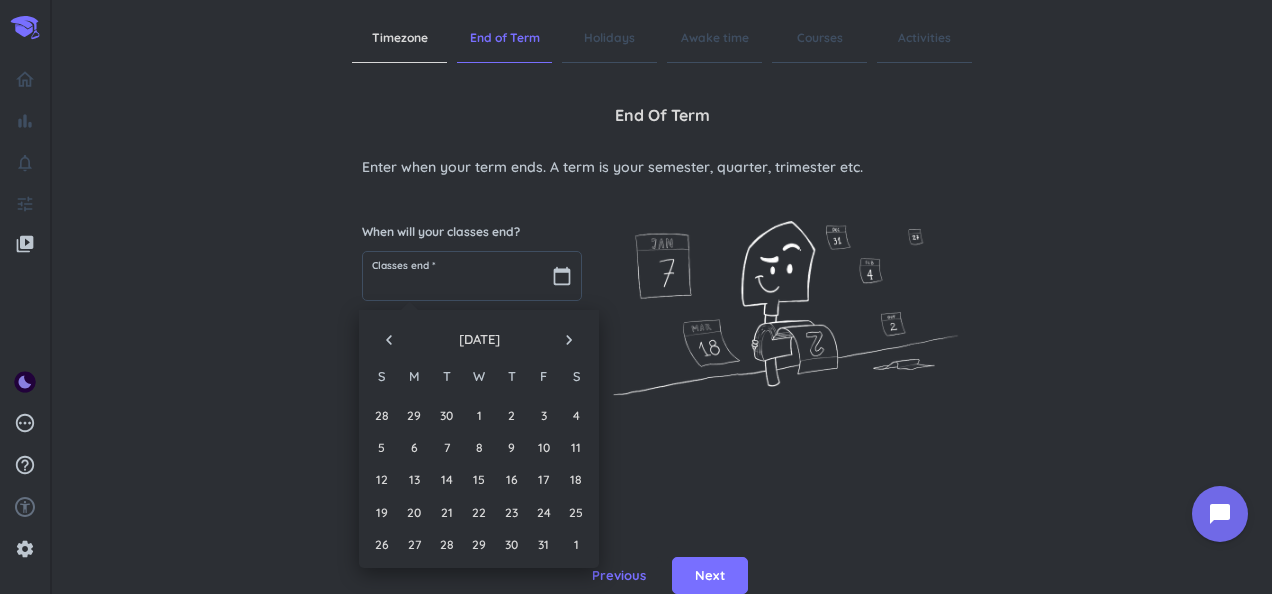 click on "navigate_next" at bounding box center [569, 340] 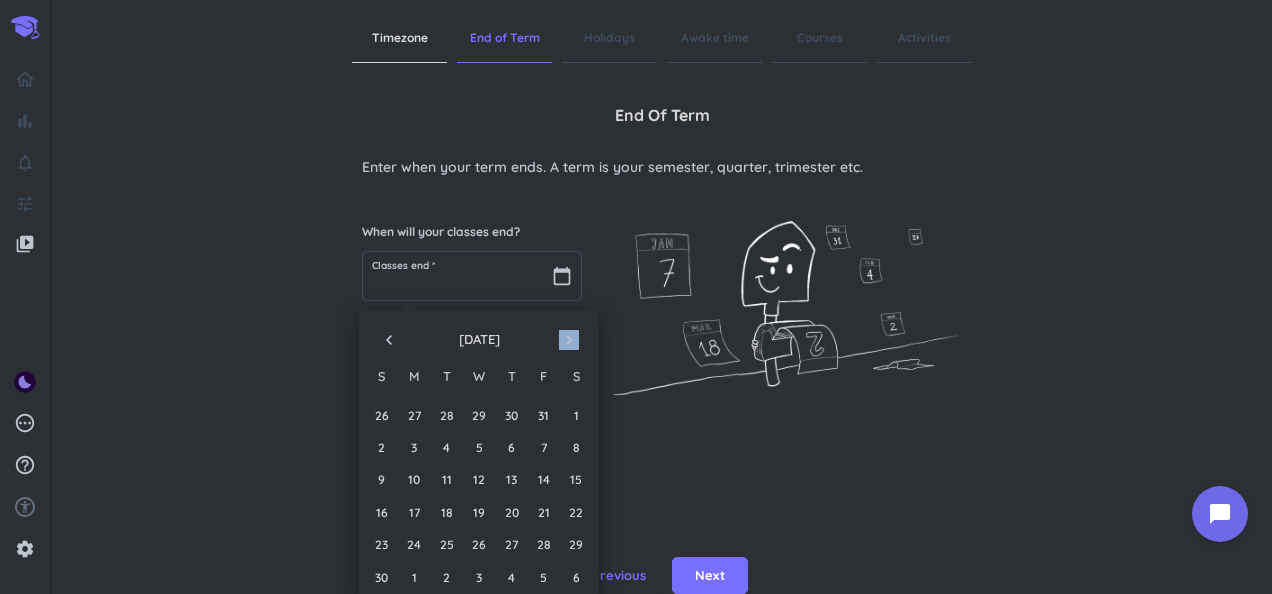 click on "navigate_next" at bounding box center [569, 340] 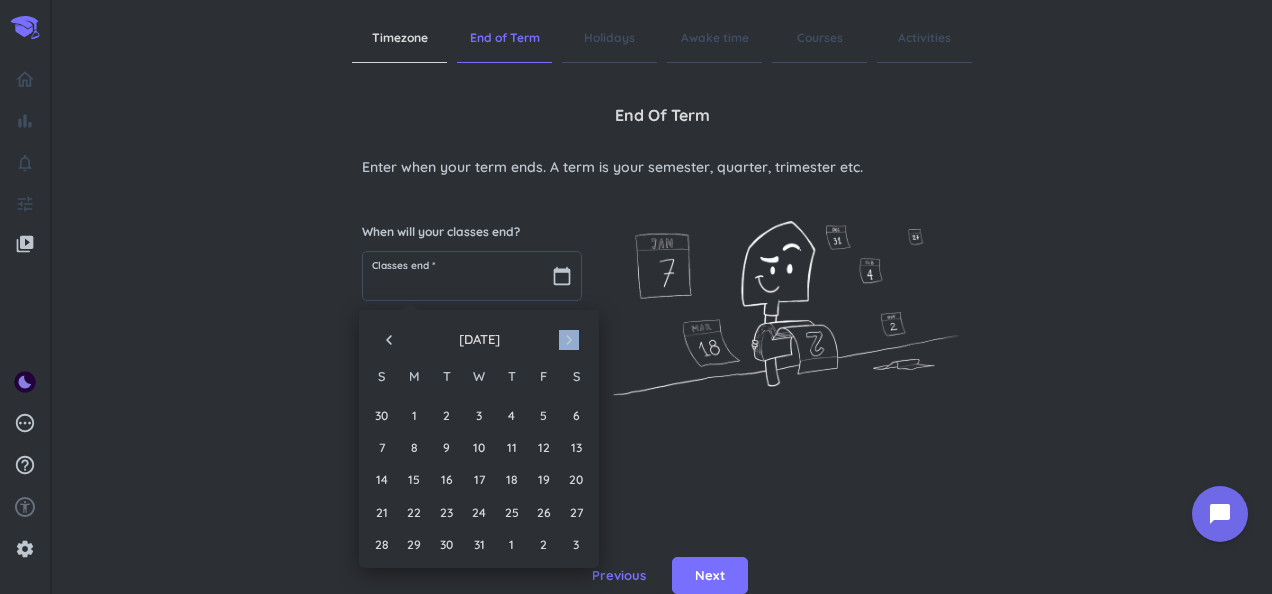 click on "navigate_next" at bounding box center [569, 340] 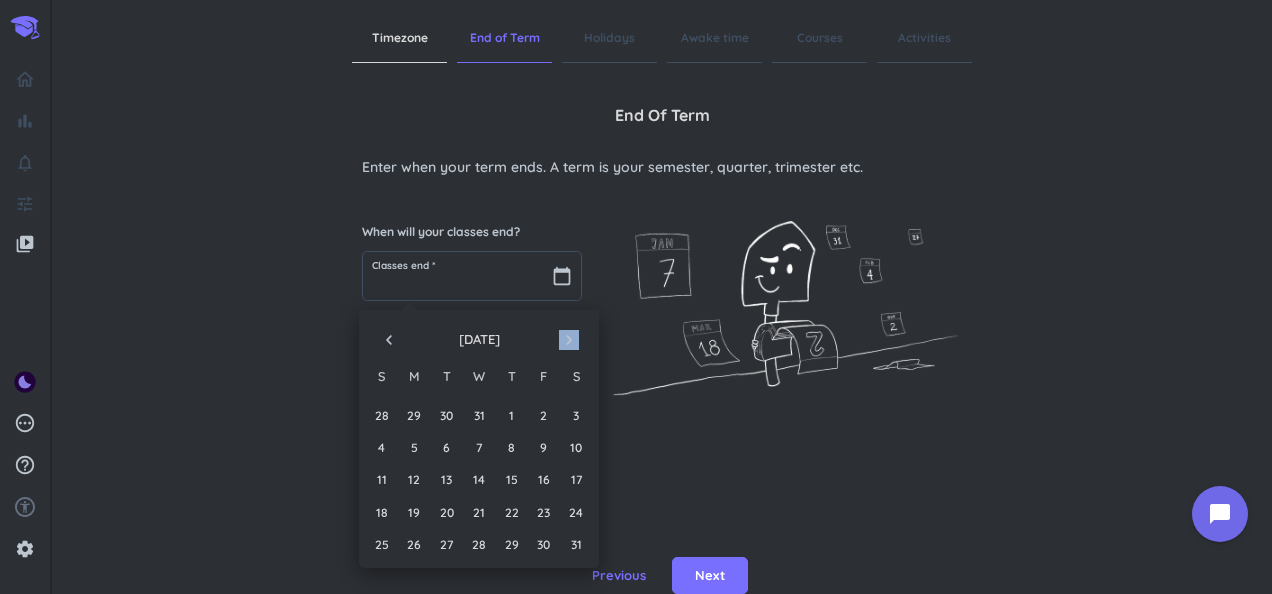 click on "navigate_next" at bounding box center [569, 340] 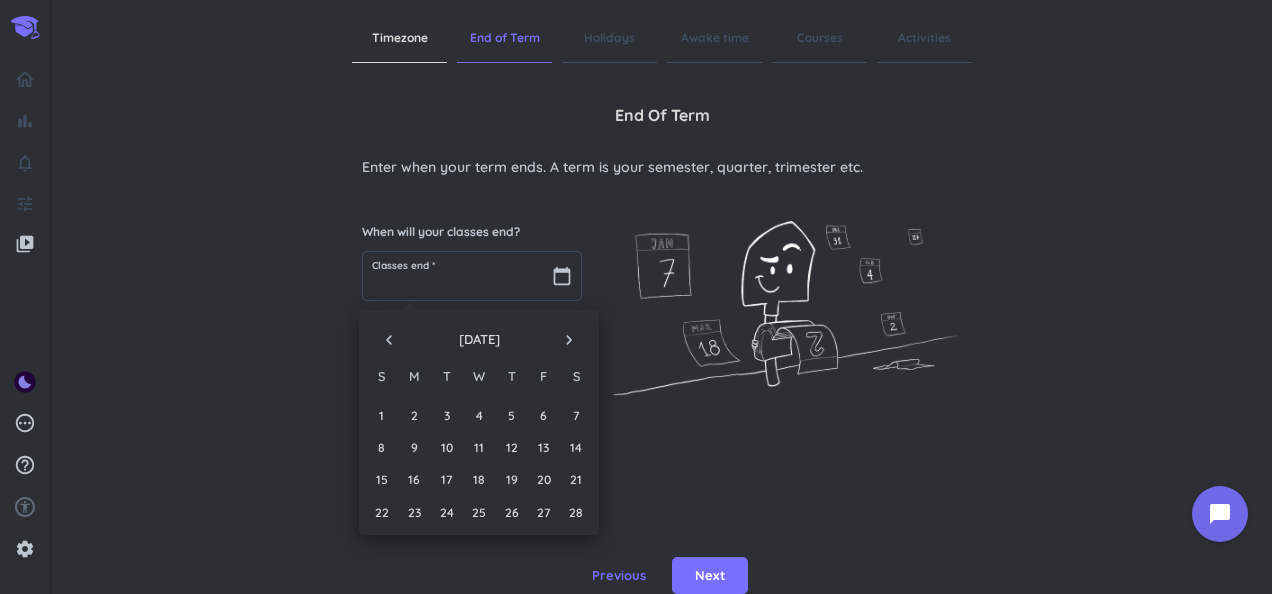 click on "navigate_next" at bounding box center (569, 340) 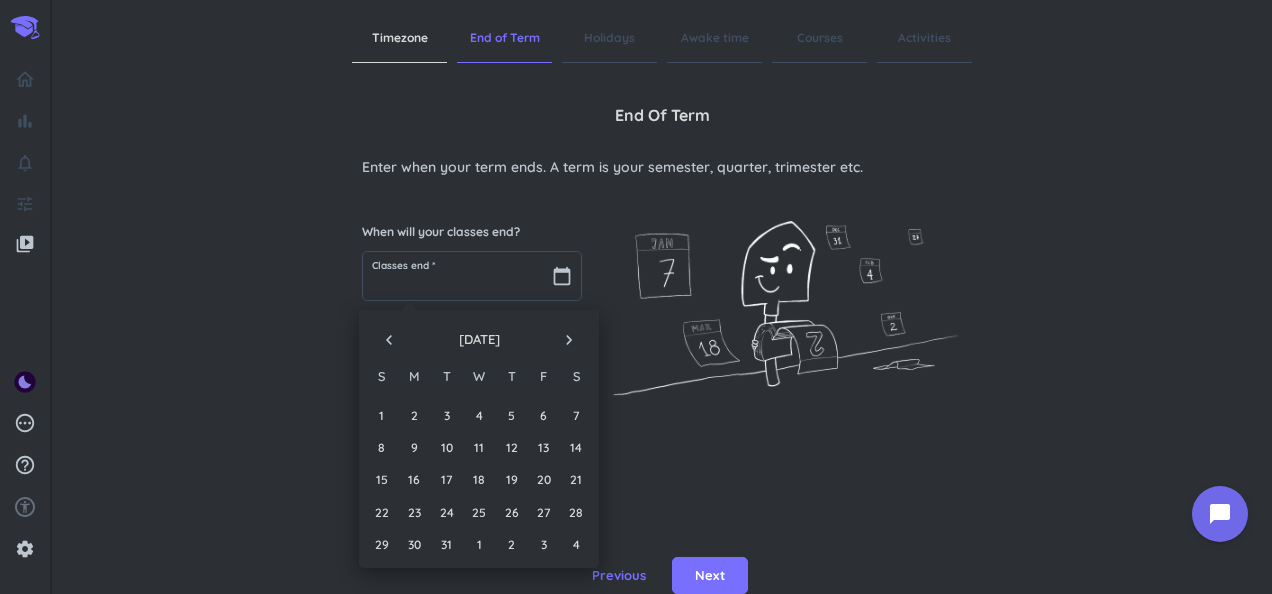 click on "navigate_next" at bounding box center (569, 340) 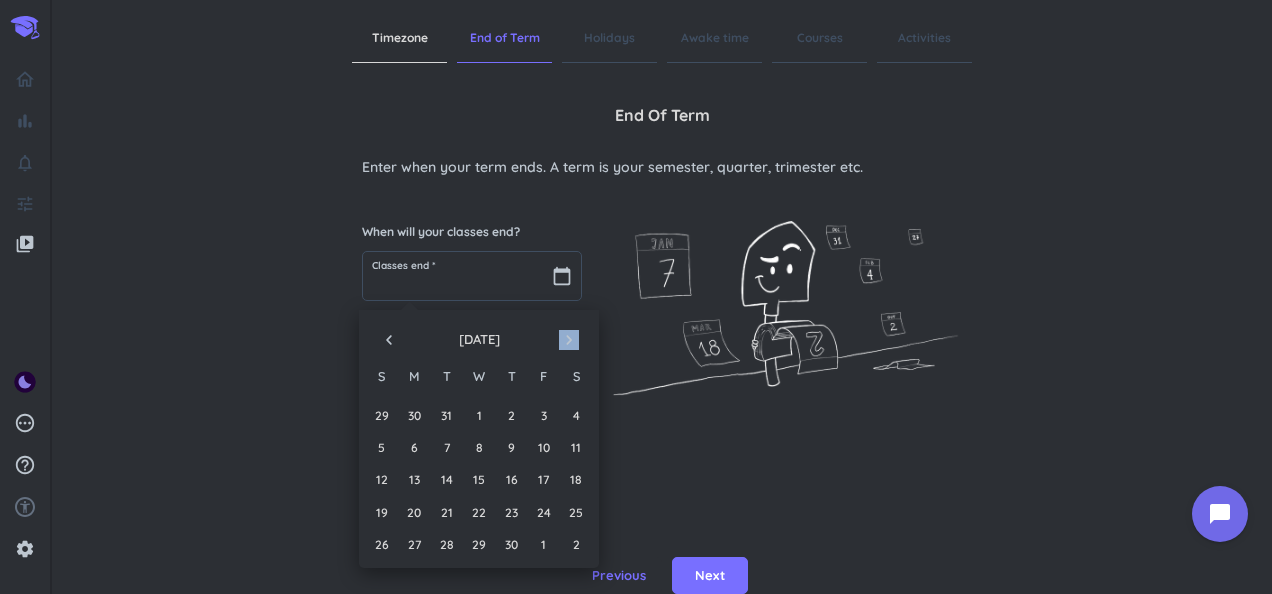click on "navigate_next" at bounding box center [569, 340] 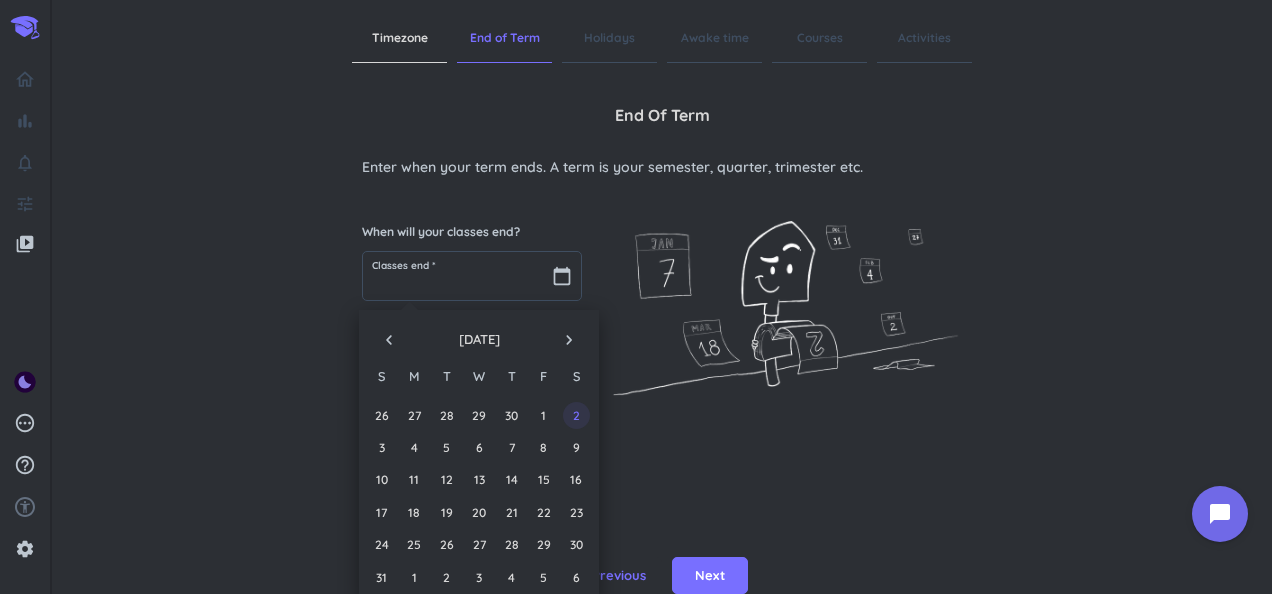 drag, startPoint x: 563, startPoint y: 332, endPoint x: 575, endPoint y: 415, distance: 83.86298 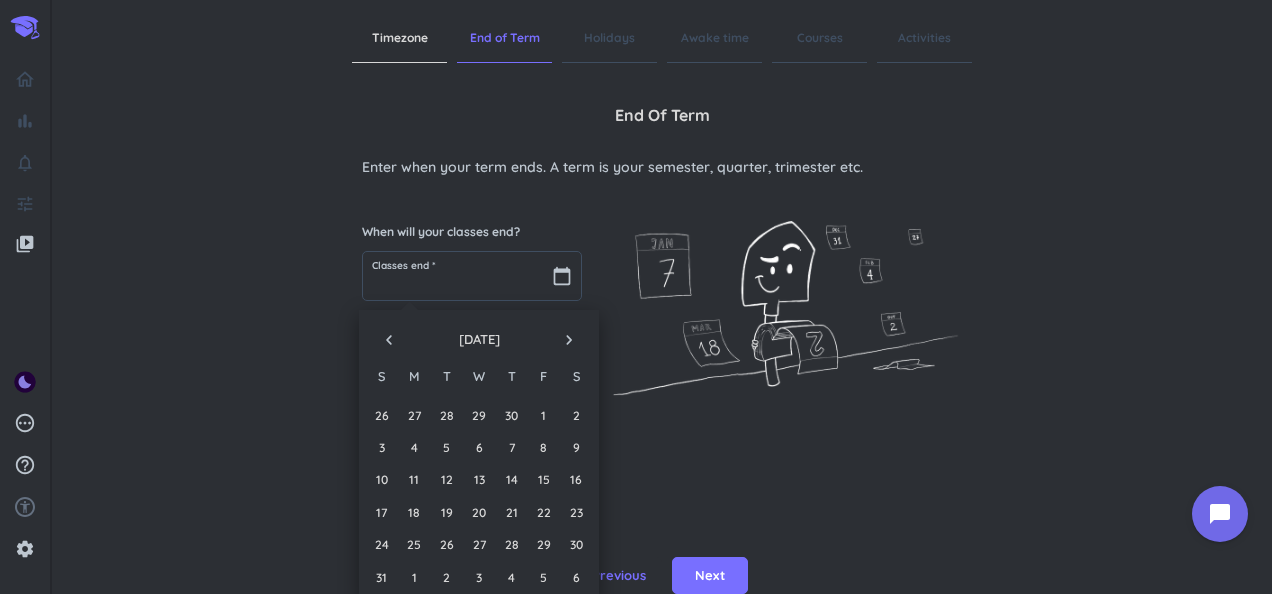 type on "[DATE]" 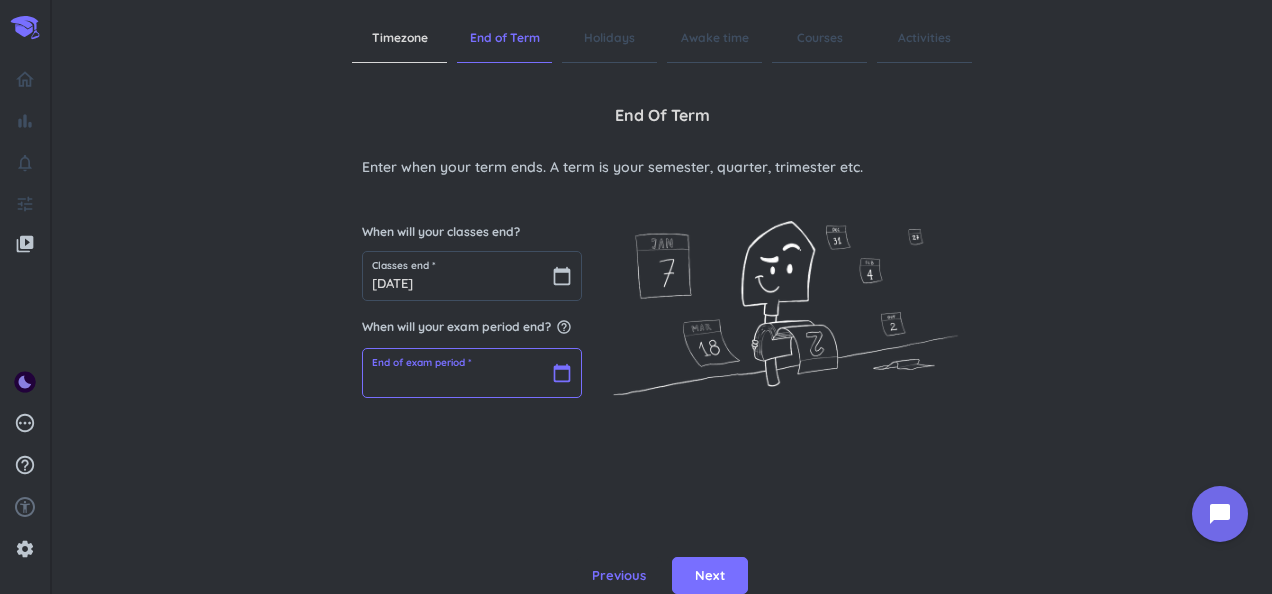 click at bounding box center [472, 373] 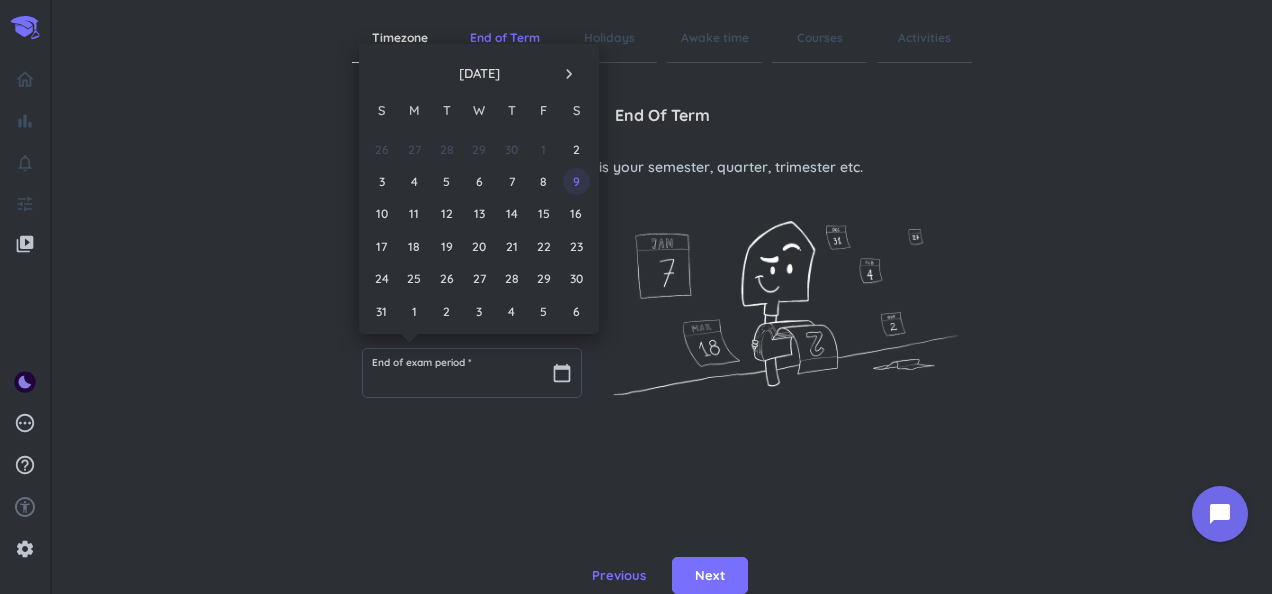 click on "9" at bounding box center [576, 181] 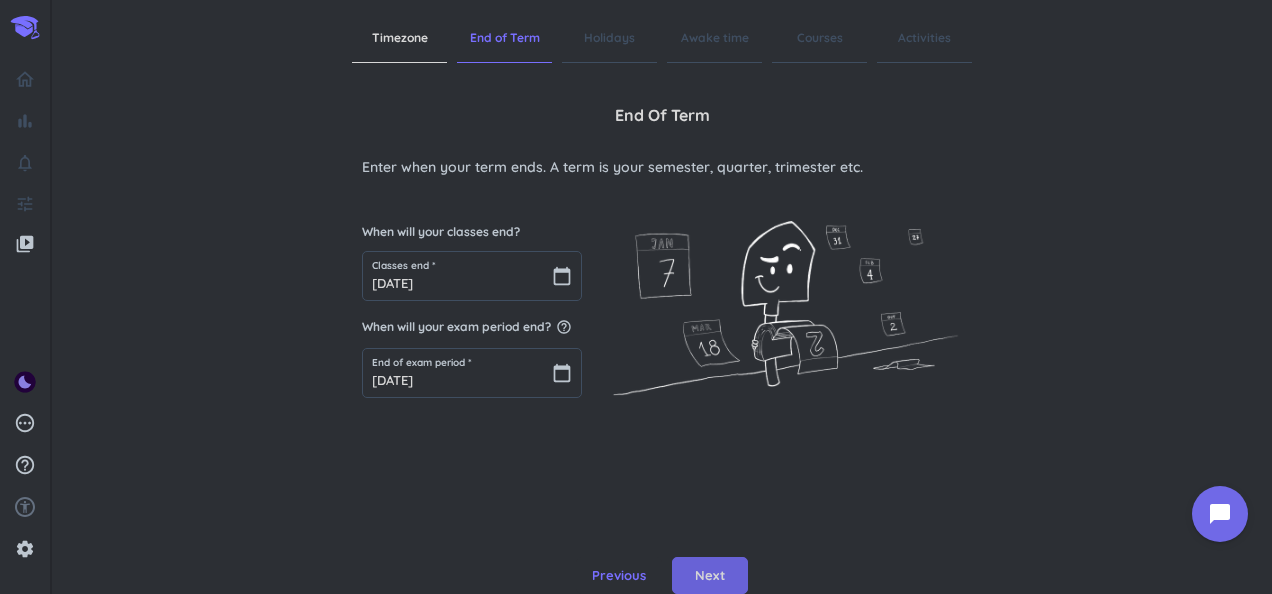 click on "Next" at bounding box center [710, 576] 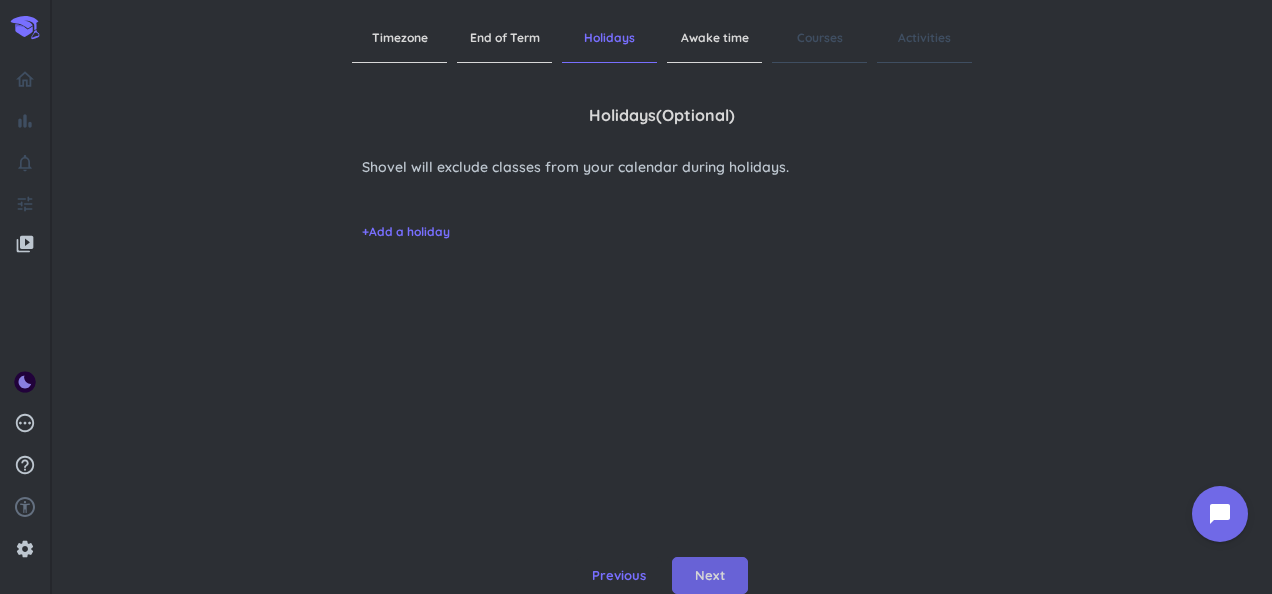 click on "Next" at bounding box center (710, 576) 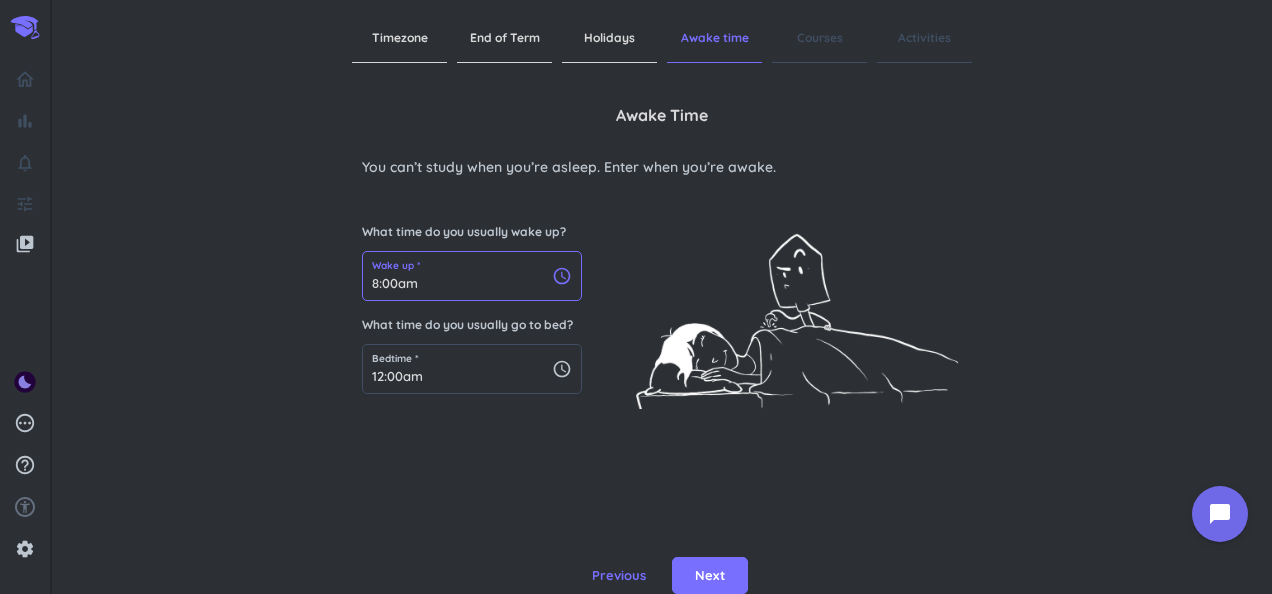 click on "8:00am" at bounding box center (472, 276) 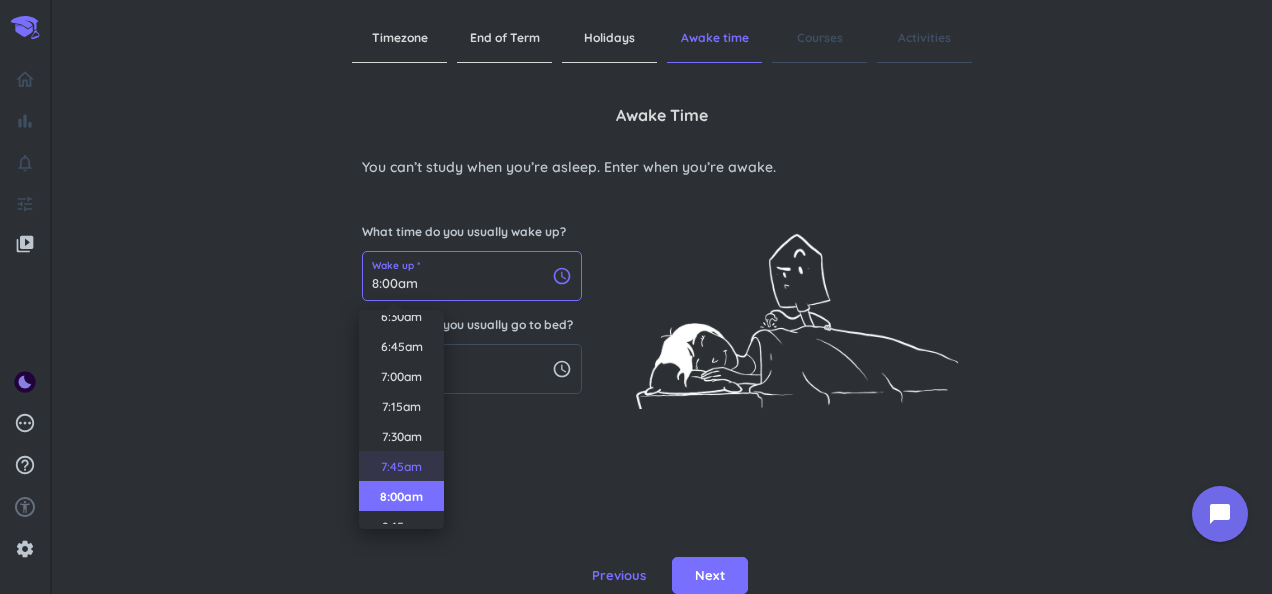 scroll, scrollTop: 794, scrollLeft: 0, axis: vertical 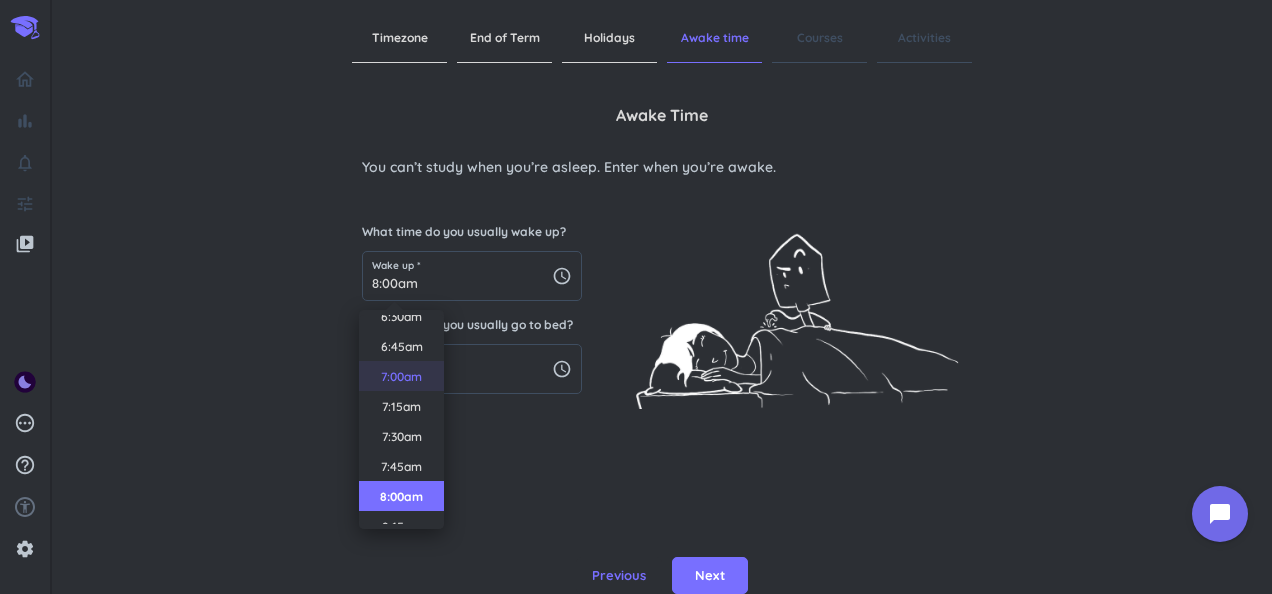 click on "7:00am" at bounding box center (401, 376) 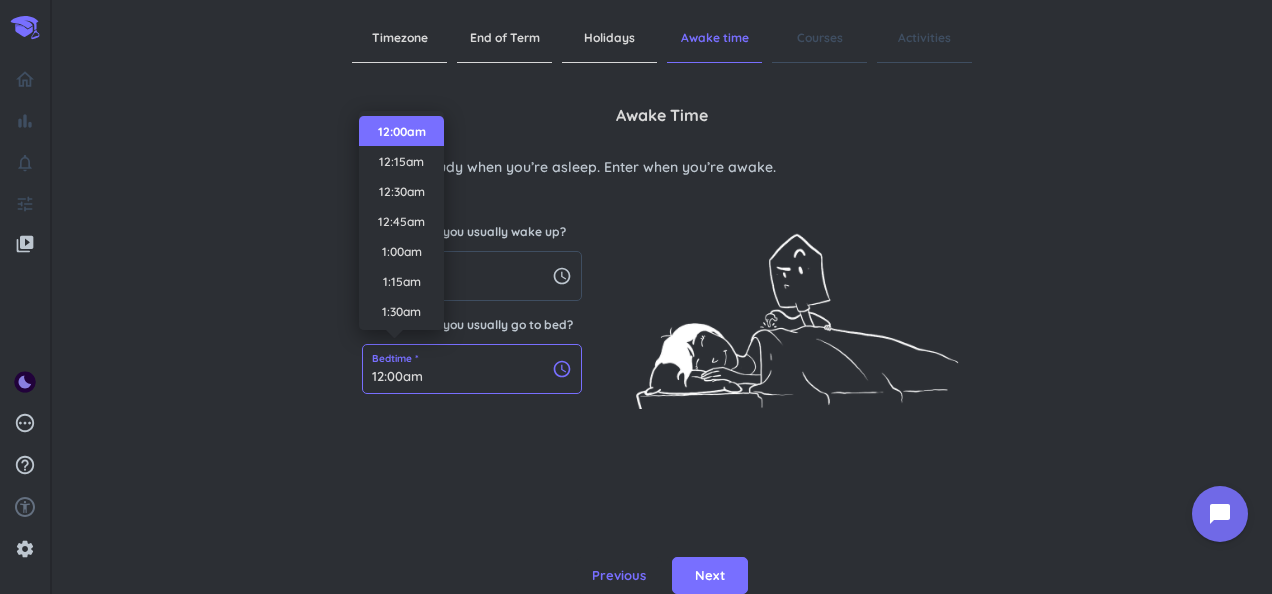 click on "12:00am" at bounding box center [472, 369] 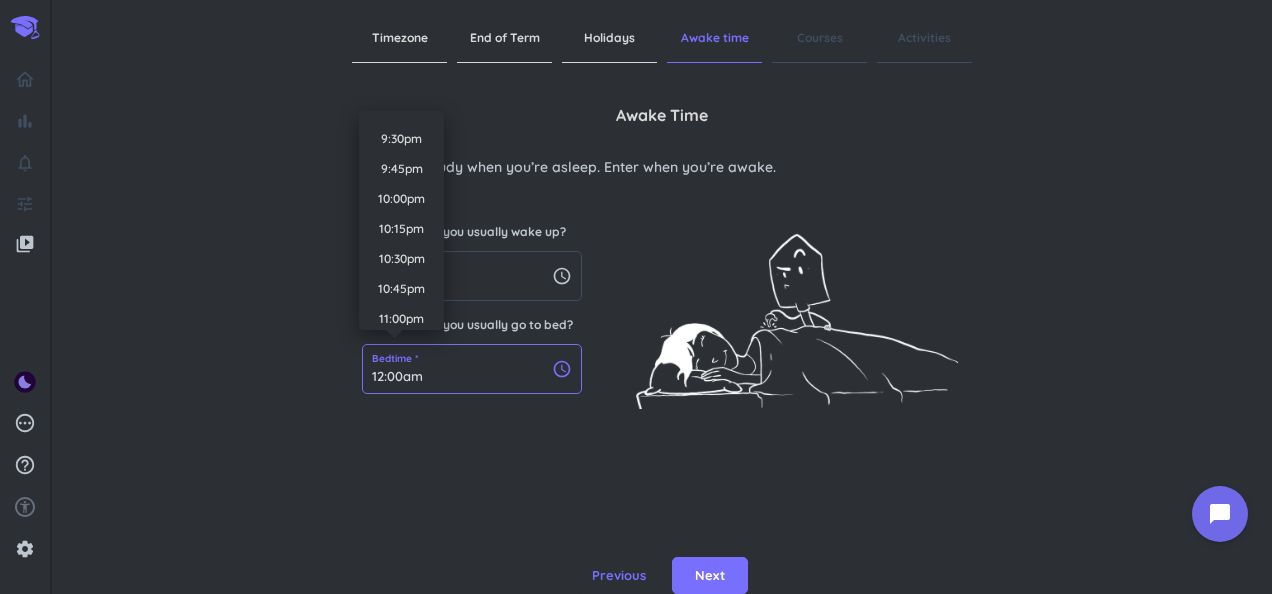 scroll, scrollTop: 2602, scrollLeft: 0, axis: vertical 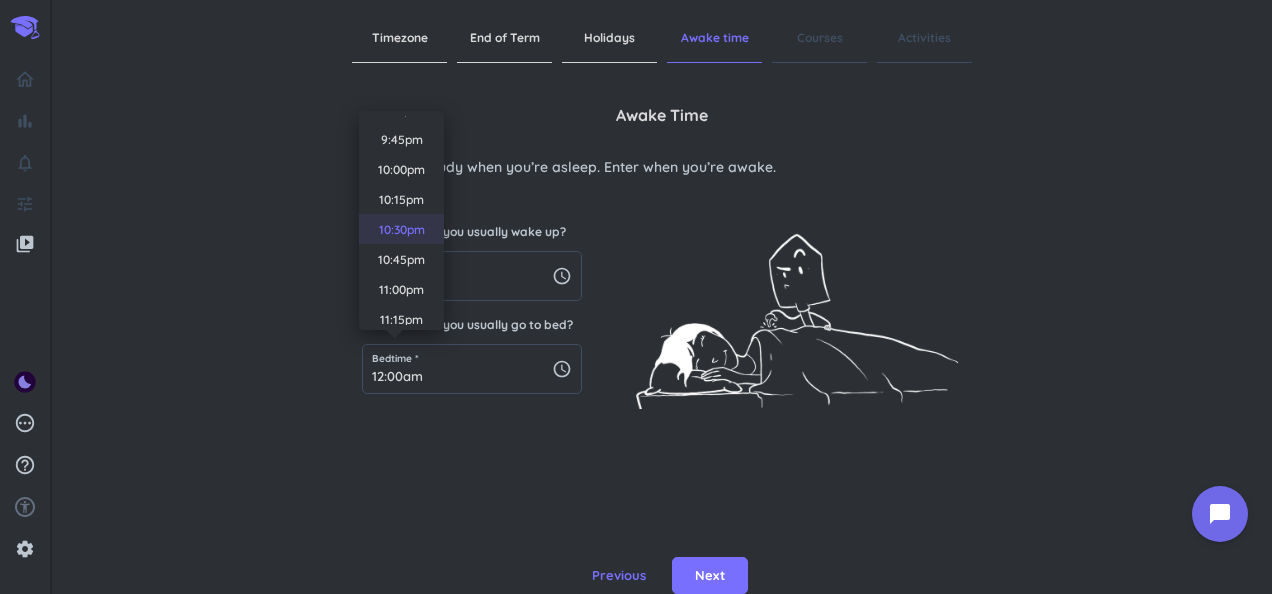 click on "10:30pm" at bounding box center [401, 229] 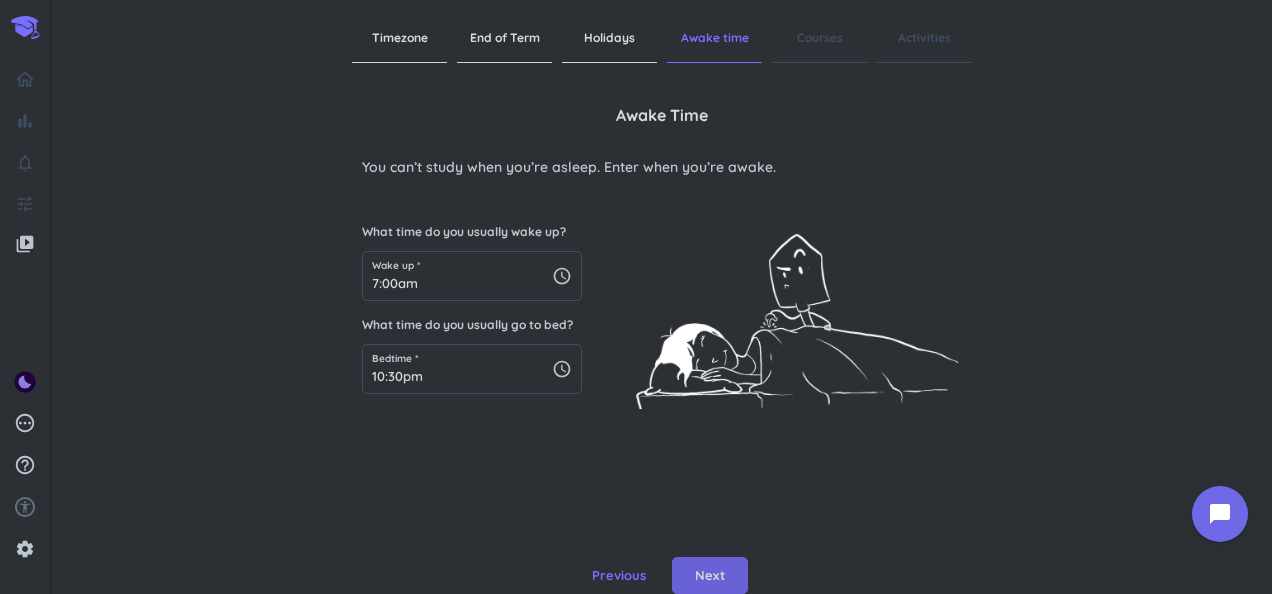 click on "Next" at bounding box center [710, 576] 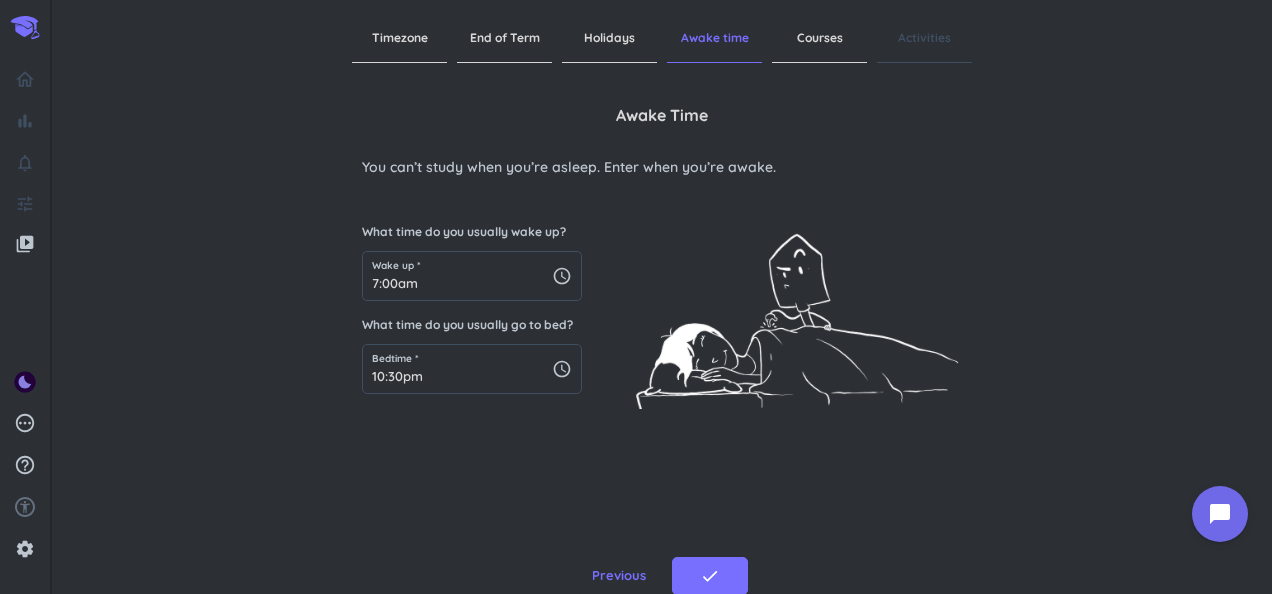 scroll, scrollTop: 0, scrollLeft: 0, axis: both 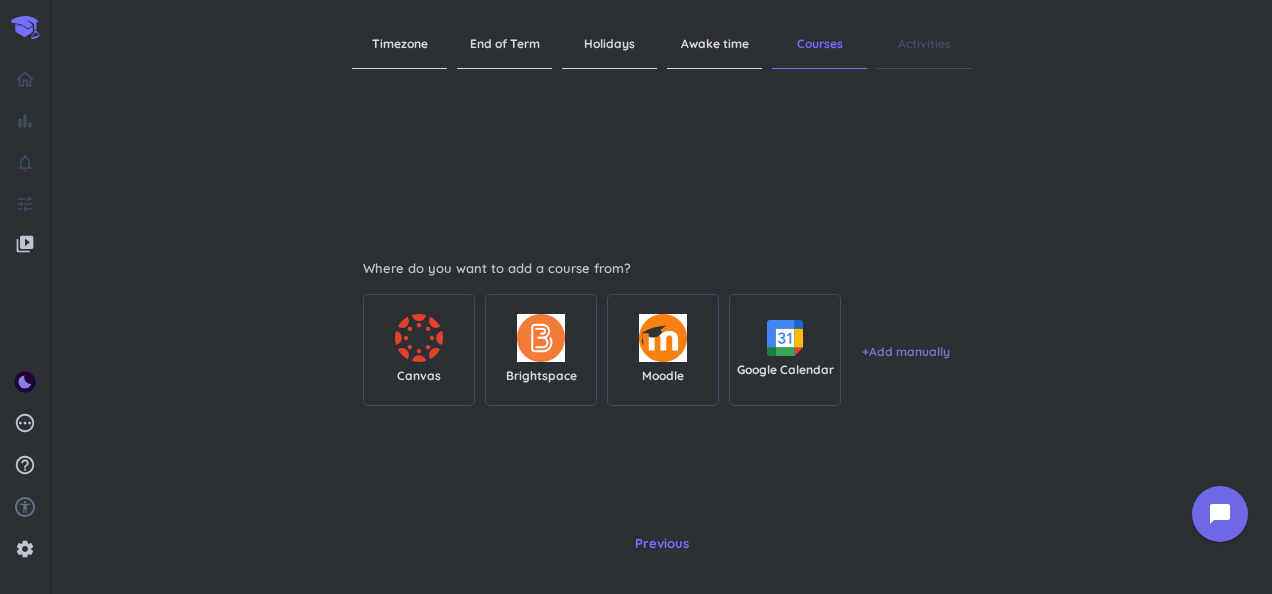 click on "+  Add manually" at bounding box center (906, 352) 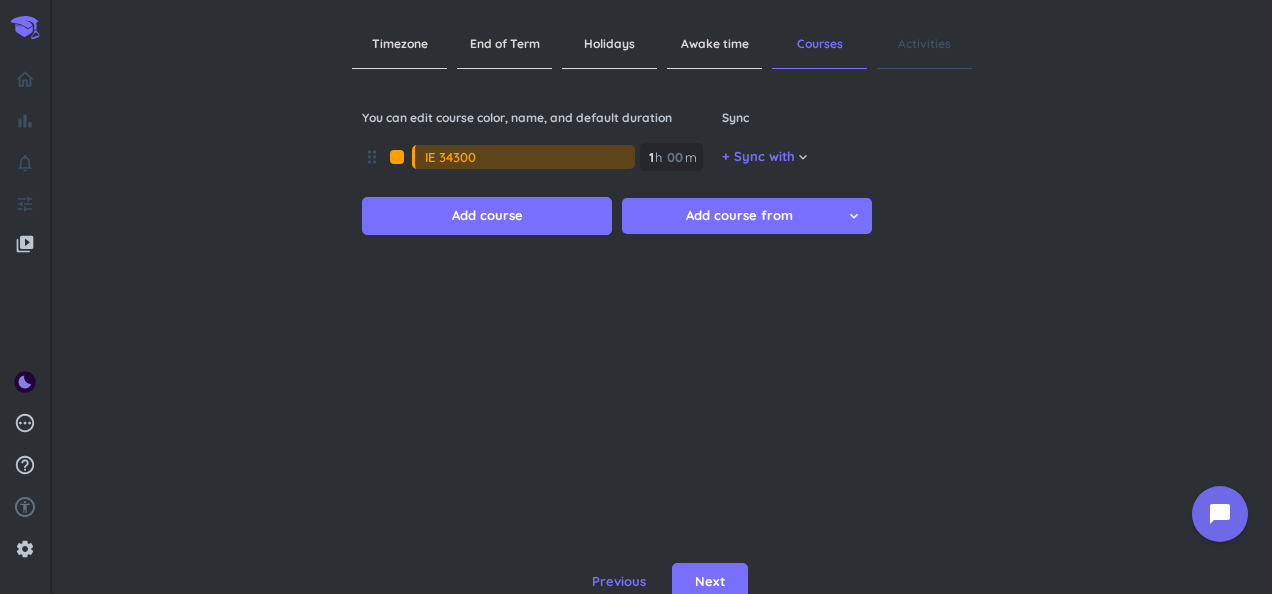 type on "IE 34300" 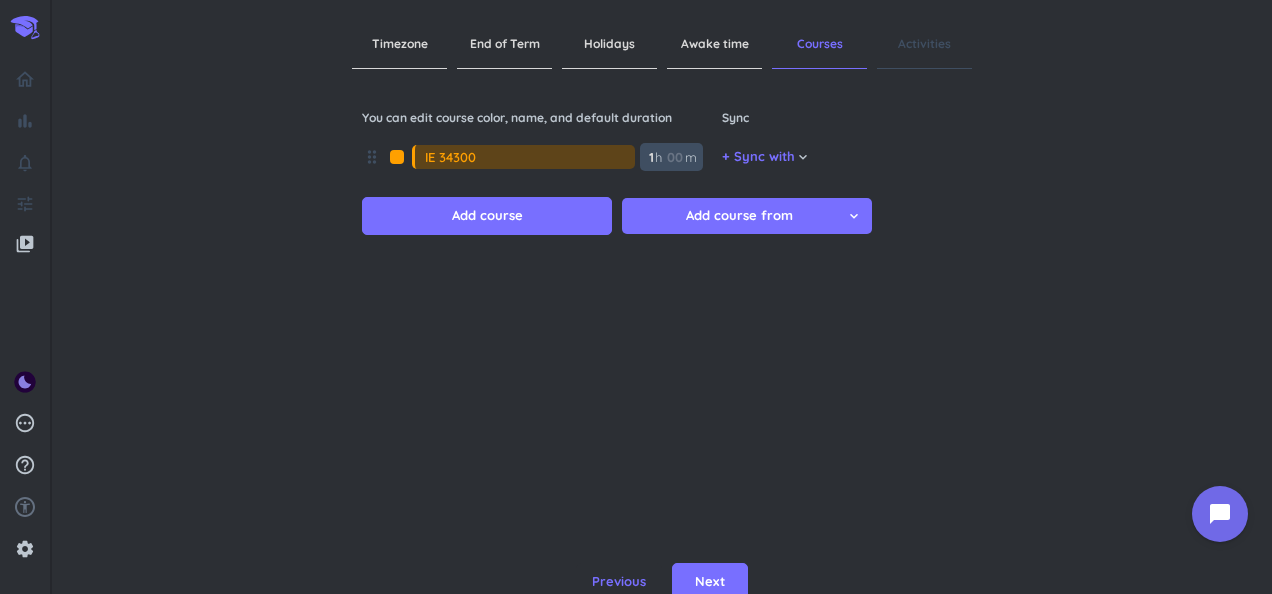 click at bounding box center (674, 157) 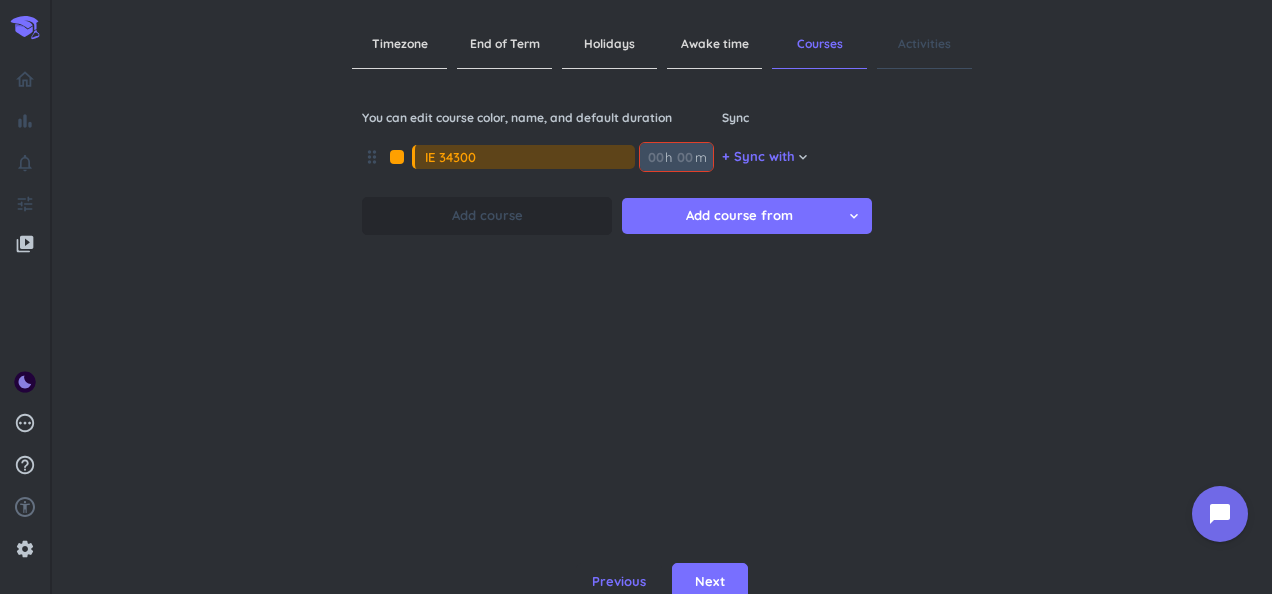 type 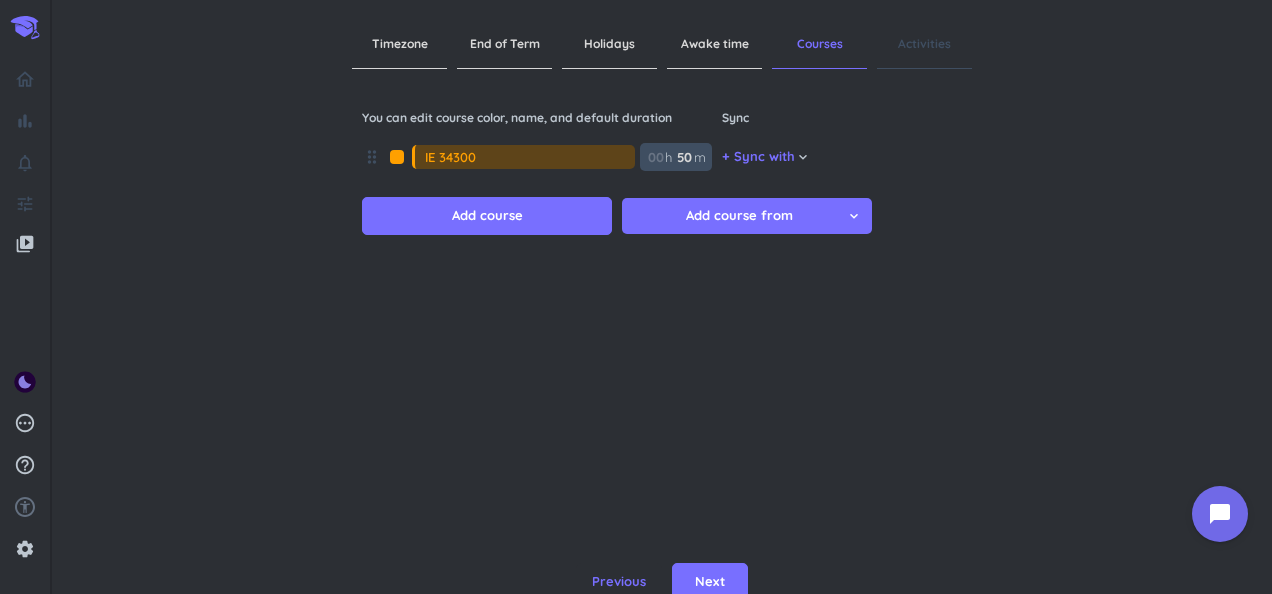 type on "50" 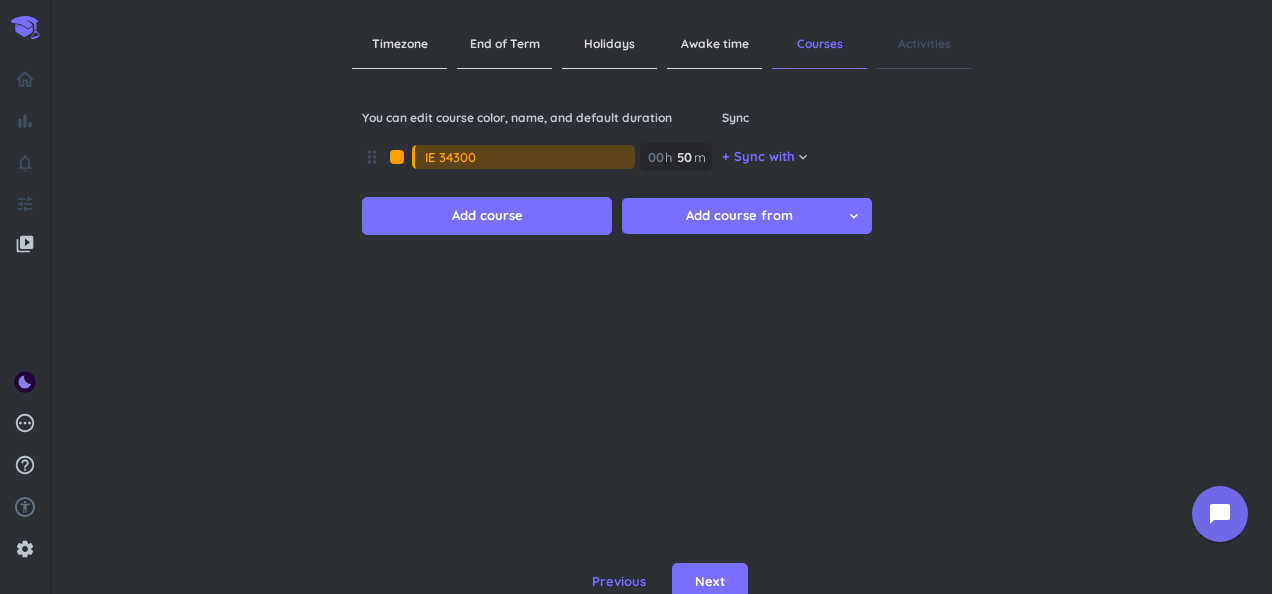 click on "keyboard_arrow_down" at bounding box center [803, 157] 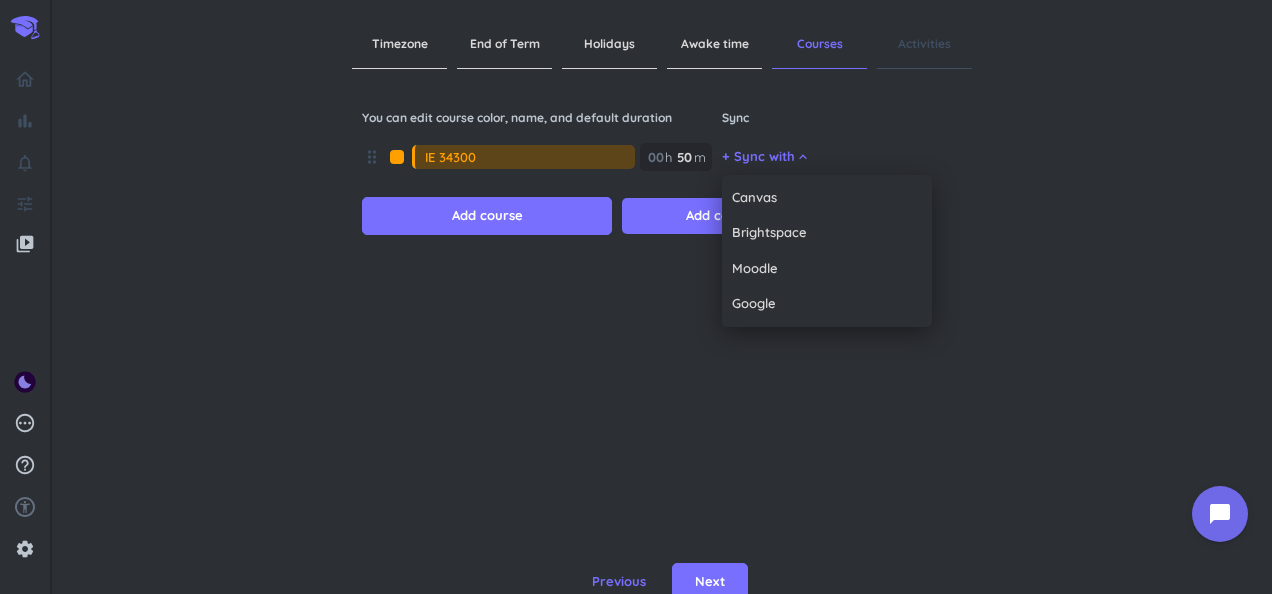 click at bounding box center [636, 297] 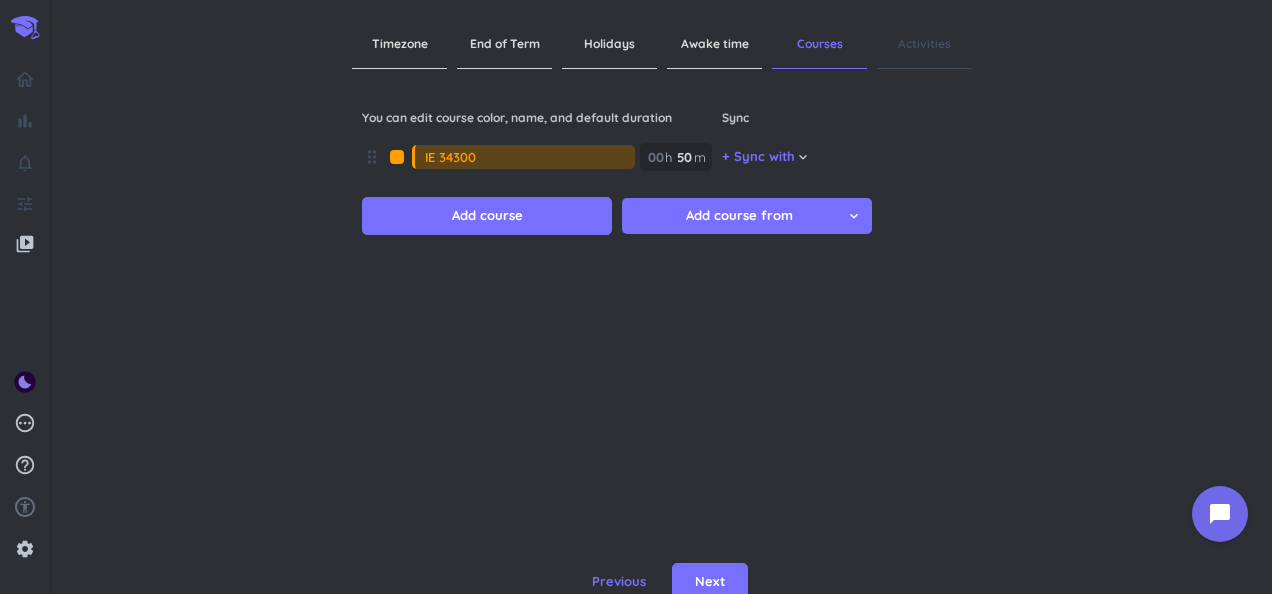 click at bounding box center (397, 157) 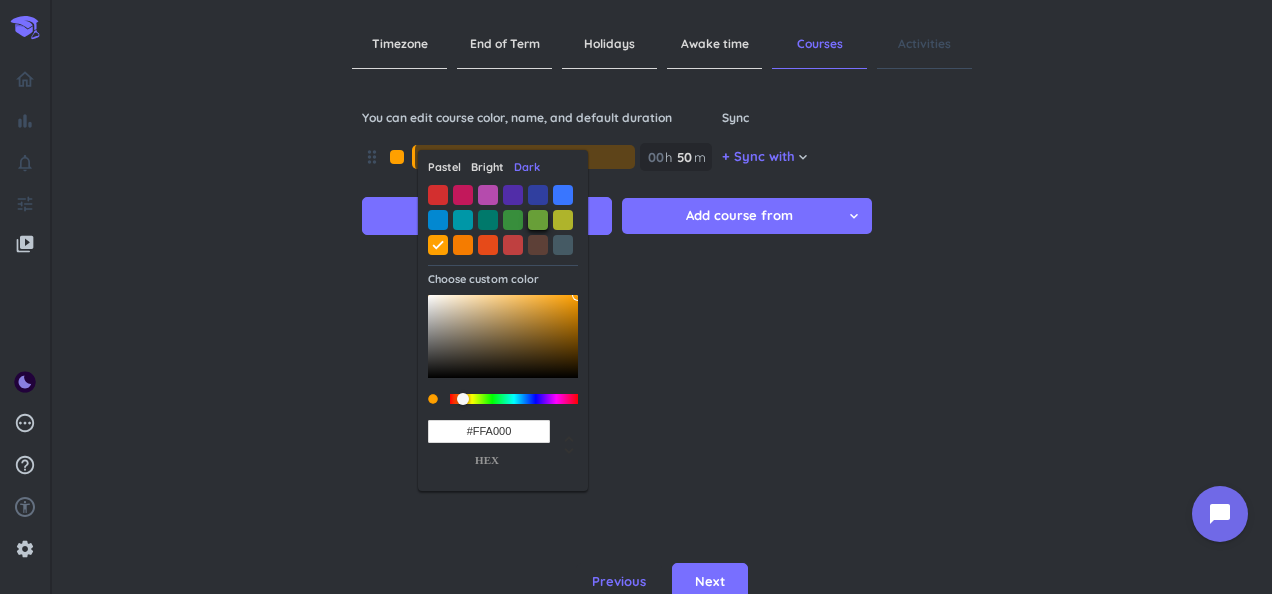 click at bounding box center (538, 220) 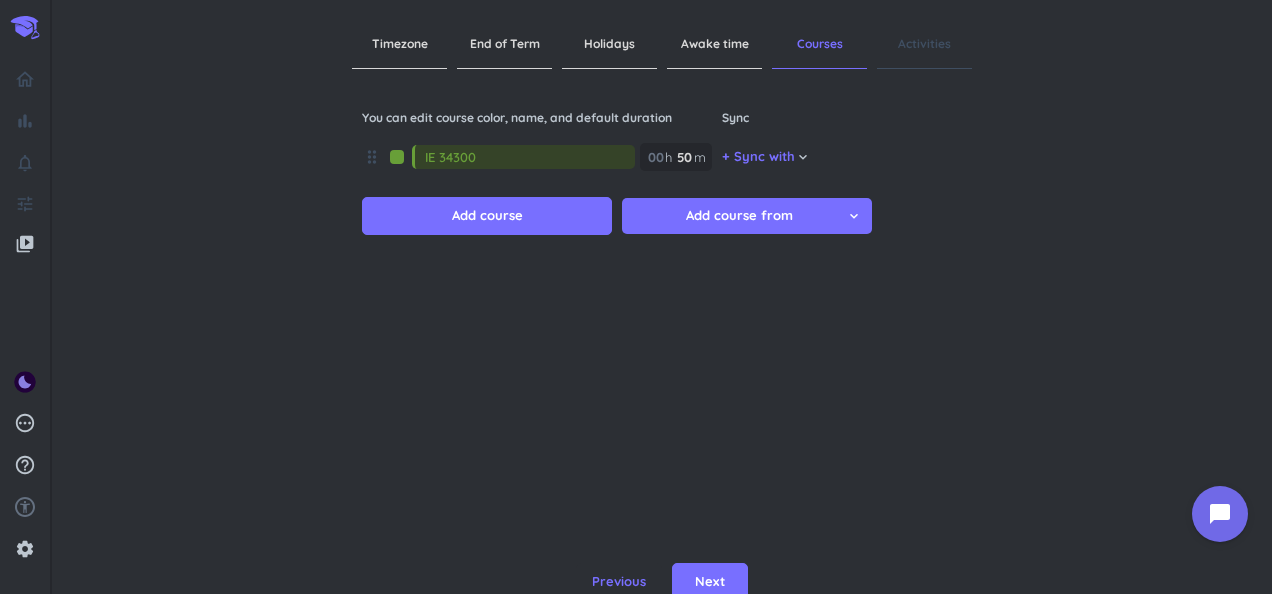 click at bounding box center [397, 157] 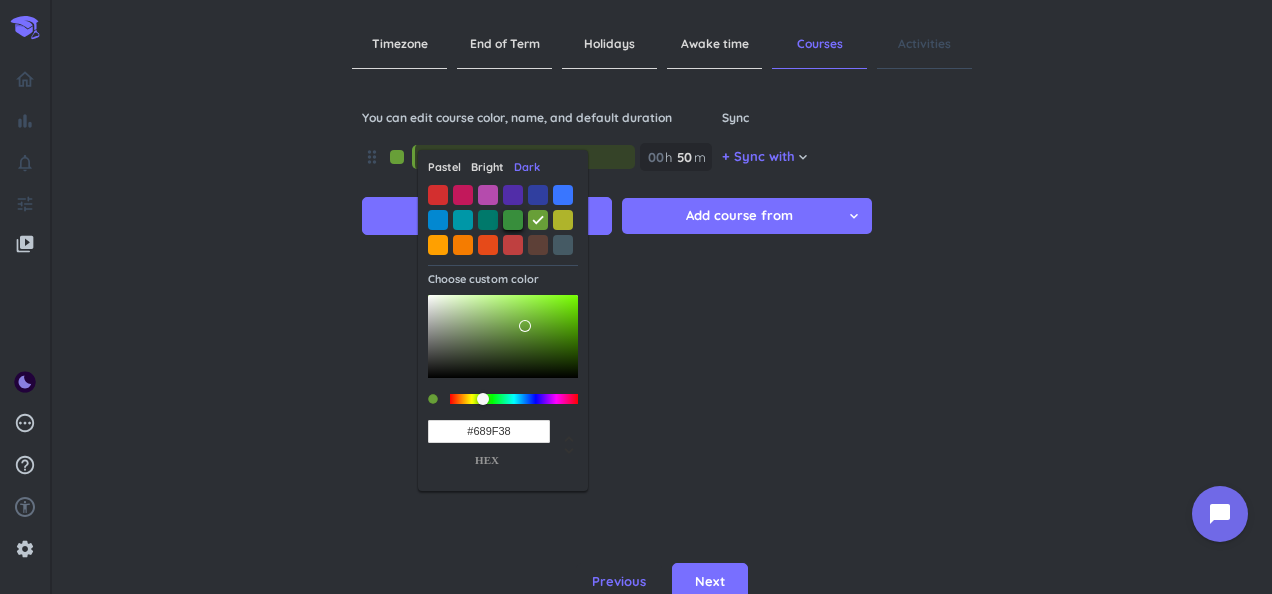 click at bounding box center [513, 220] 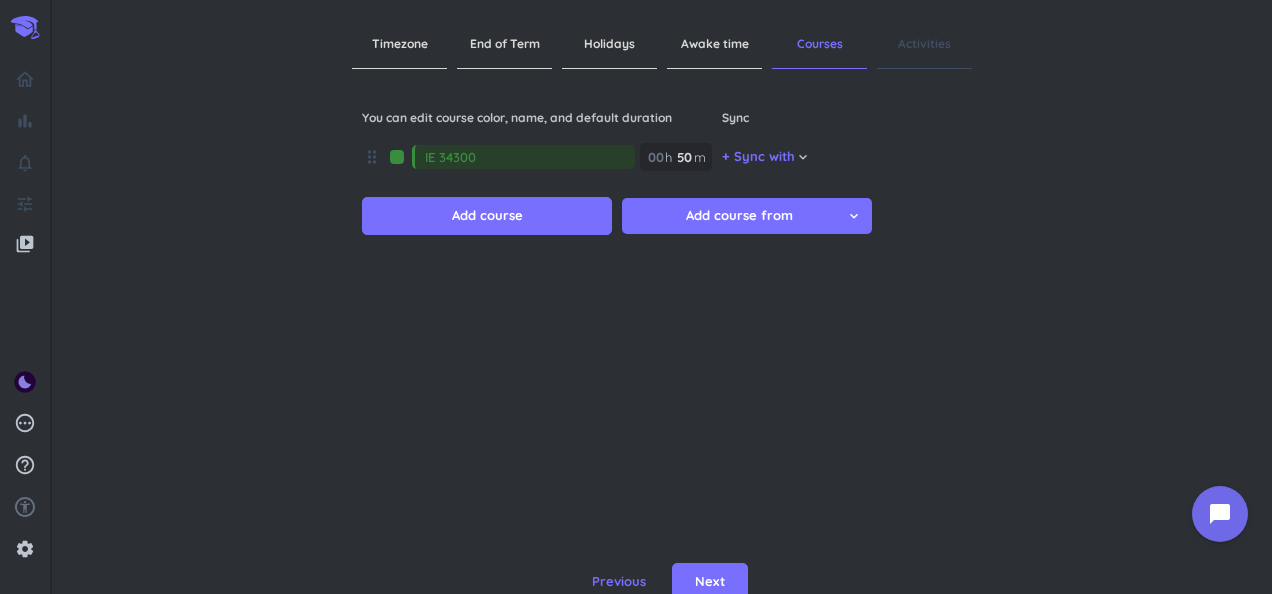 click at bounding box center (397, 157) 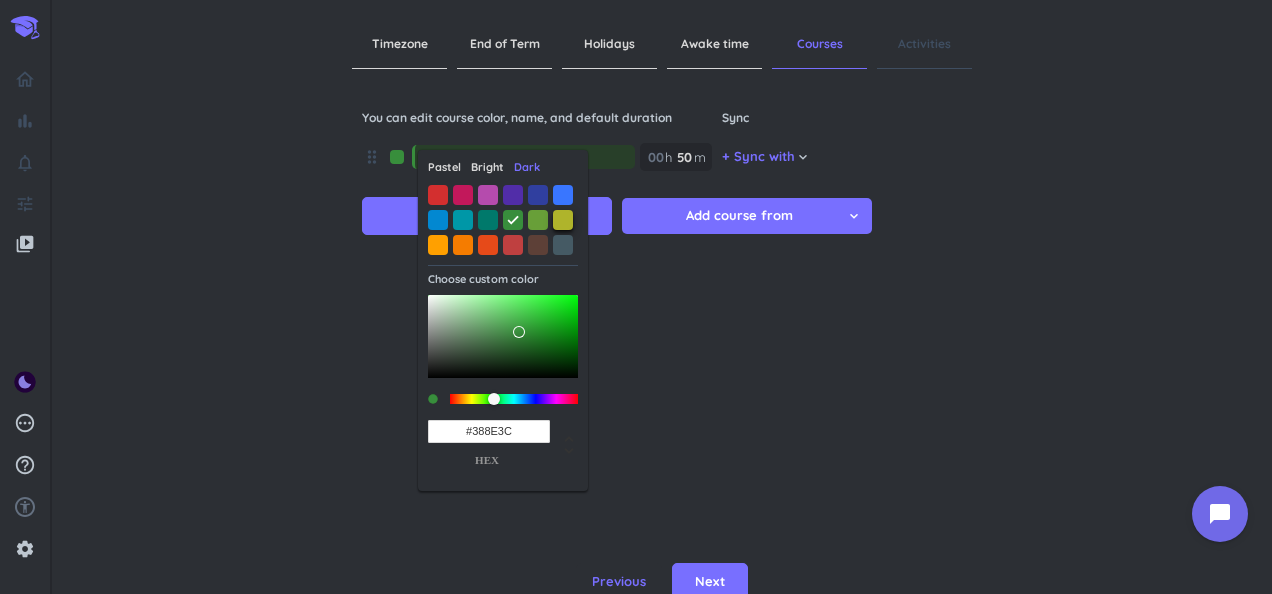 click at bounding box center [563, 220] 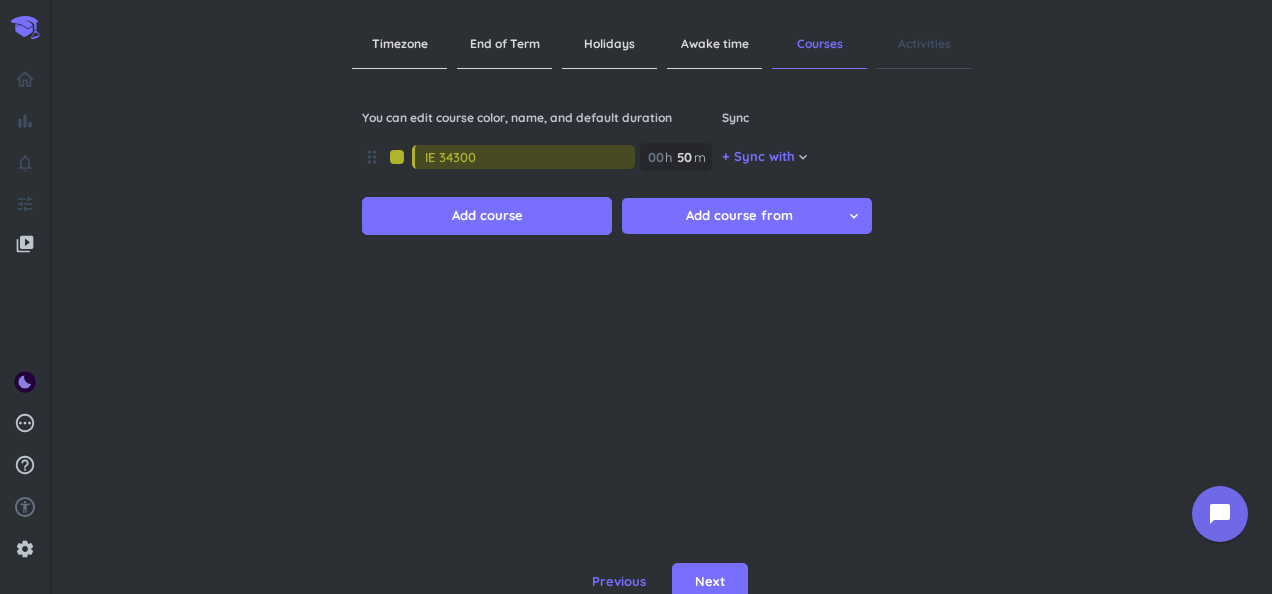 click at bounding box center [397, 157] 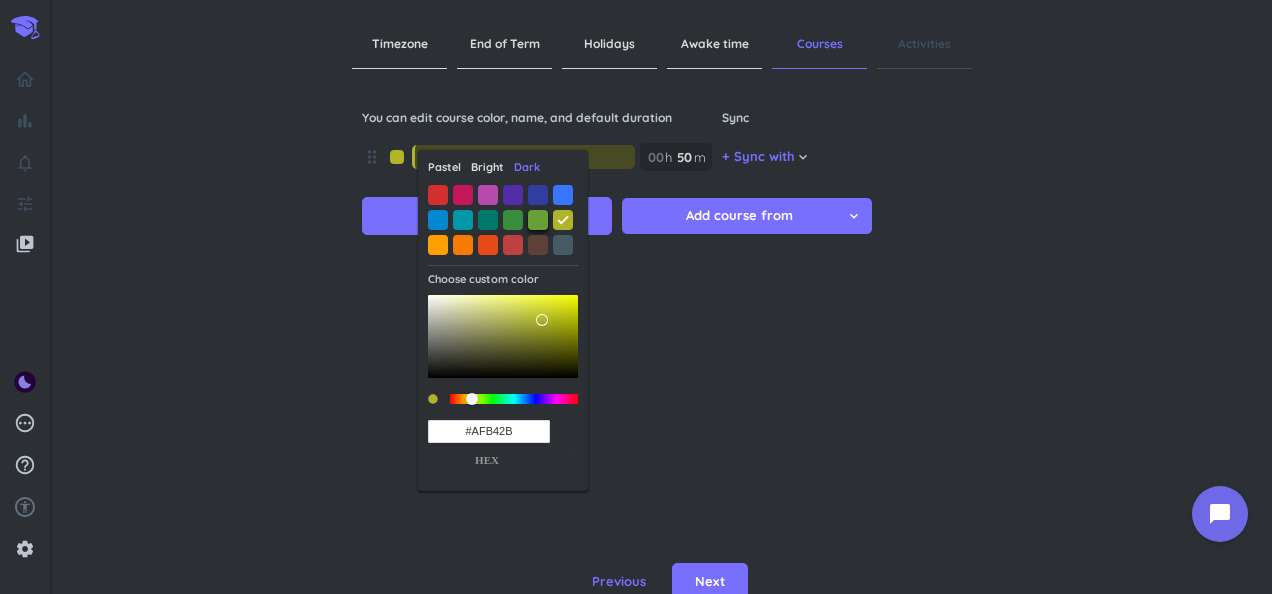 click at bounding box center (538, 220) 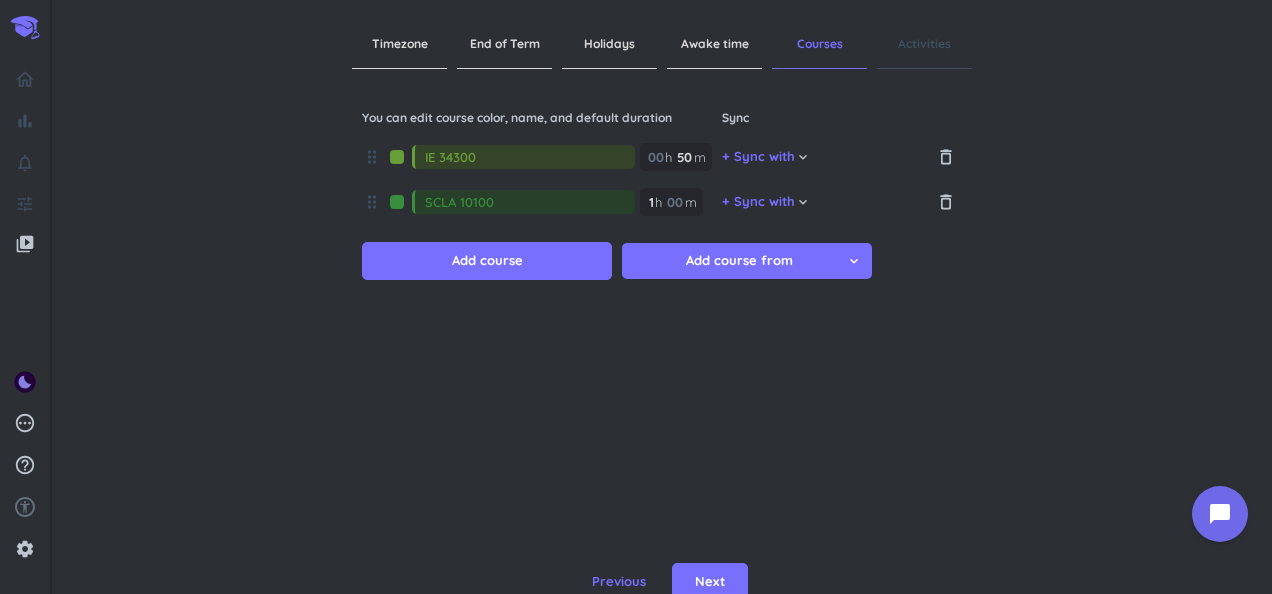 type on "SCLA 10100" 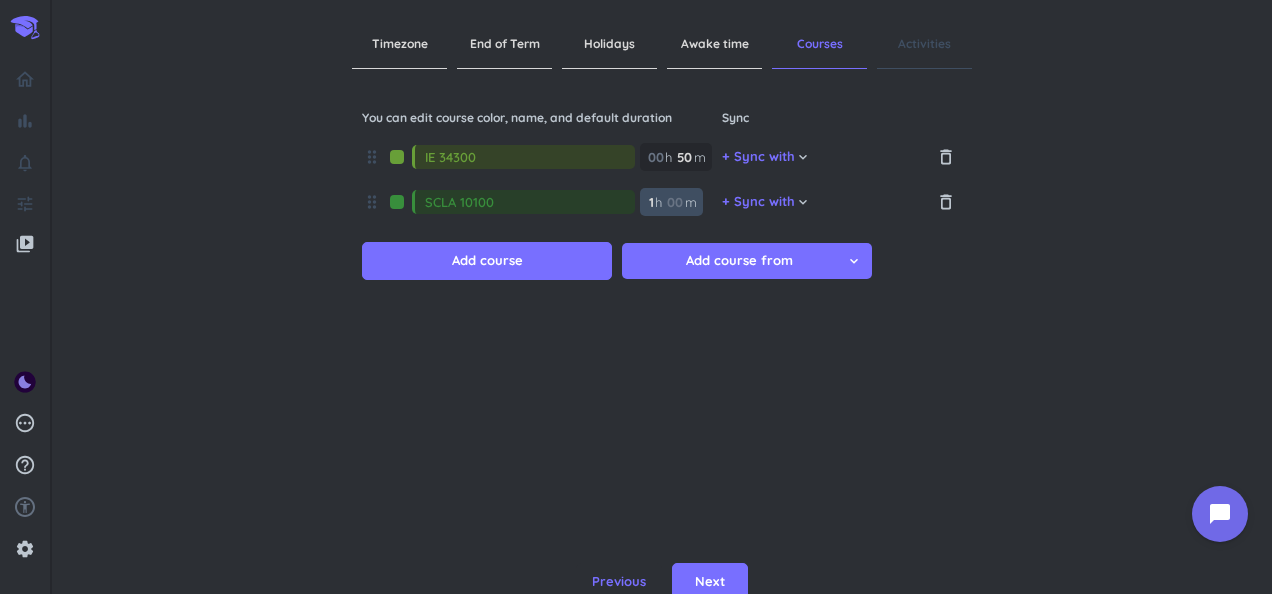 click at bounding box center (674, 202) 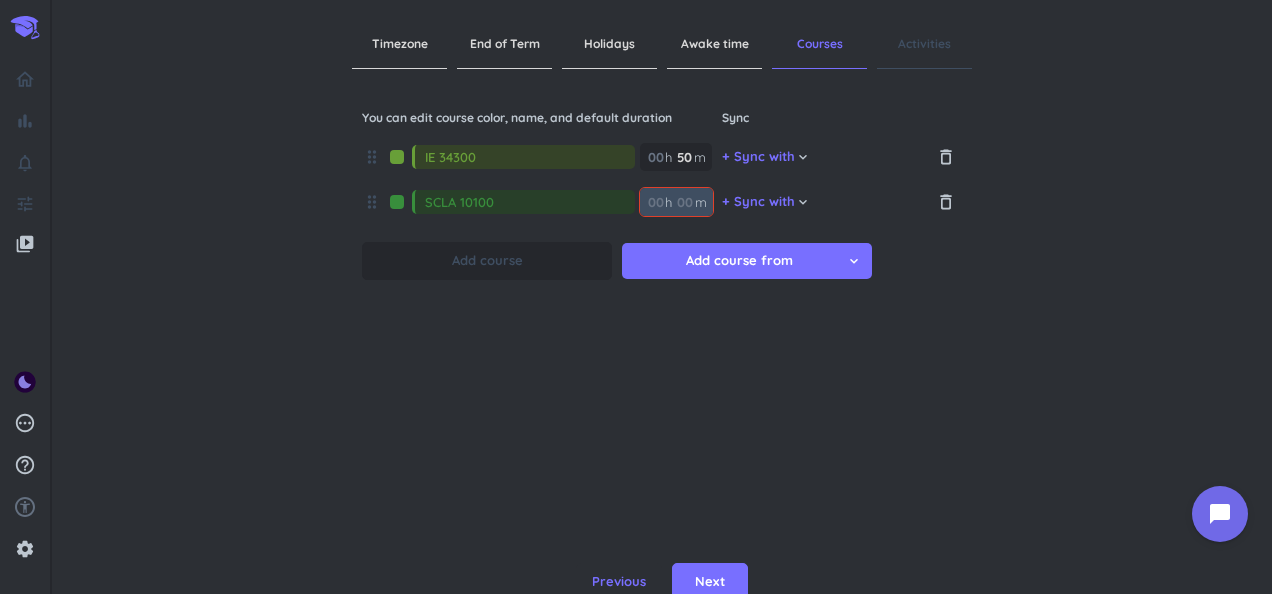 type 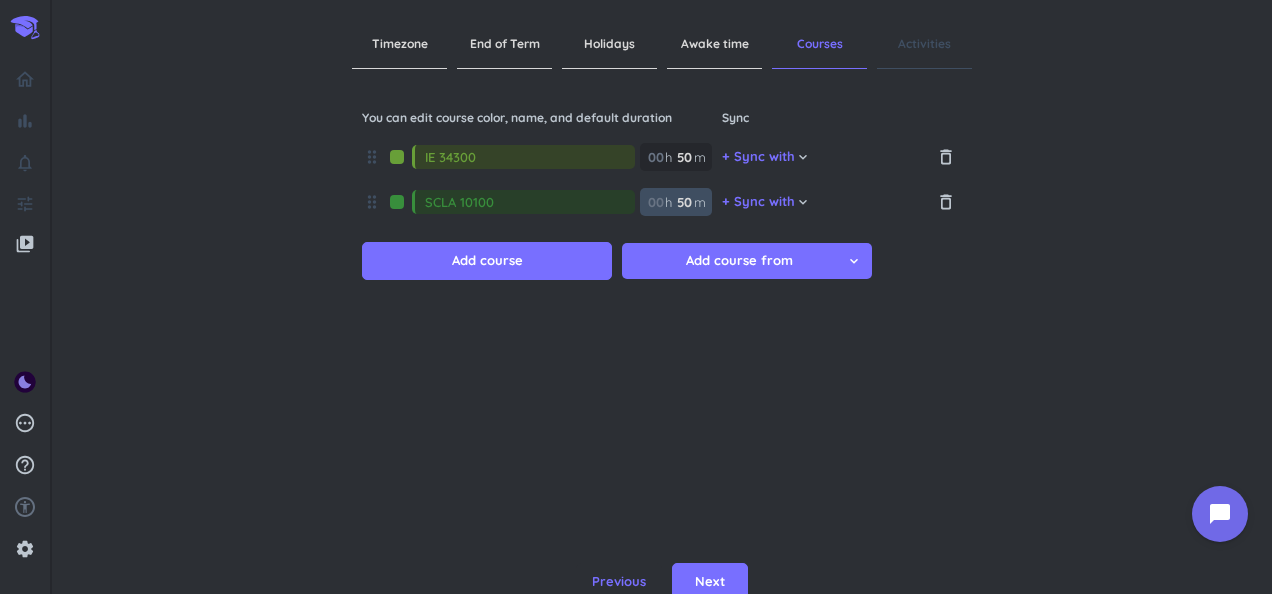 type on "50" 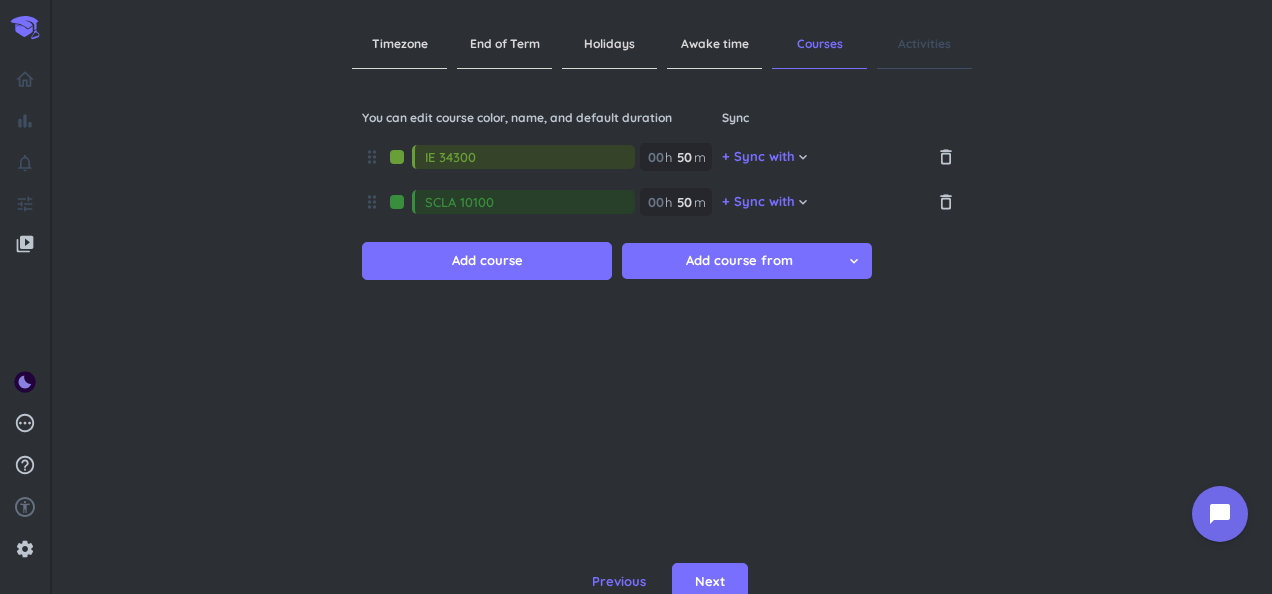 click at bounding box center (397, 202) 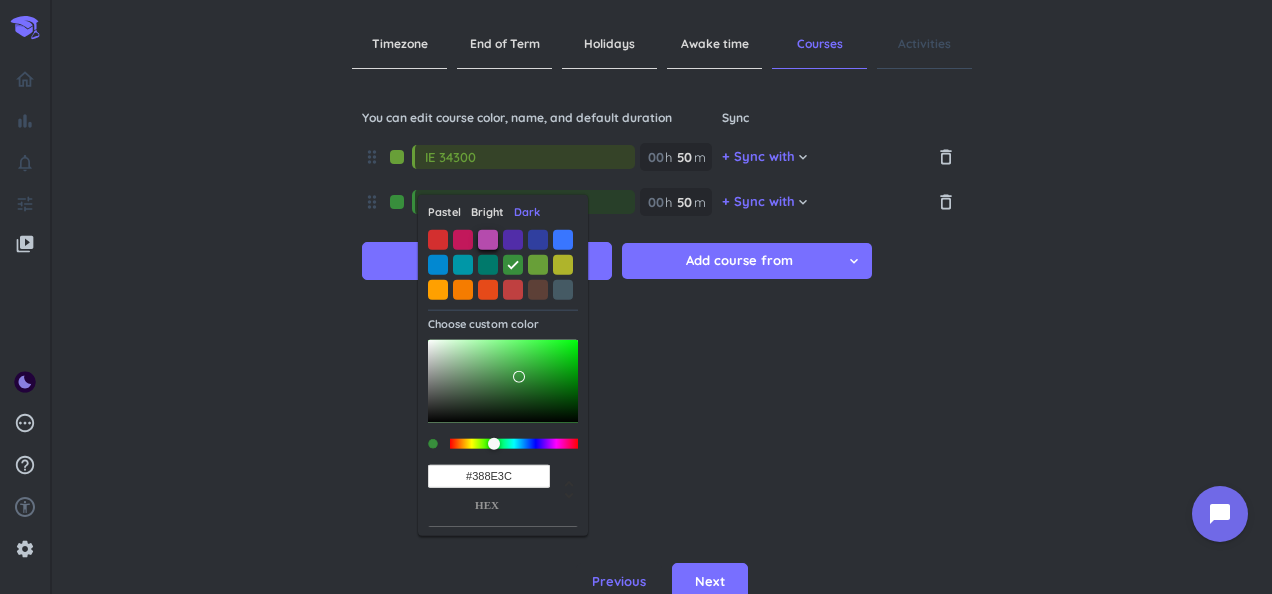 click at bounding box center (488, 239) 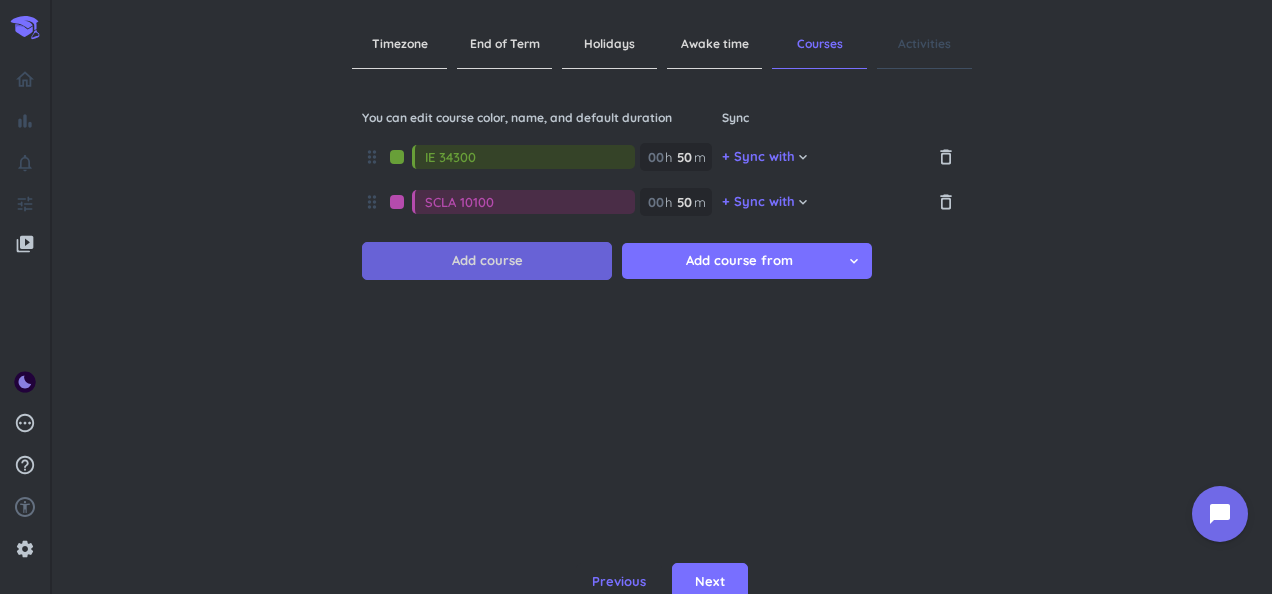 click on "Add course" at bounding box center (487, 261) 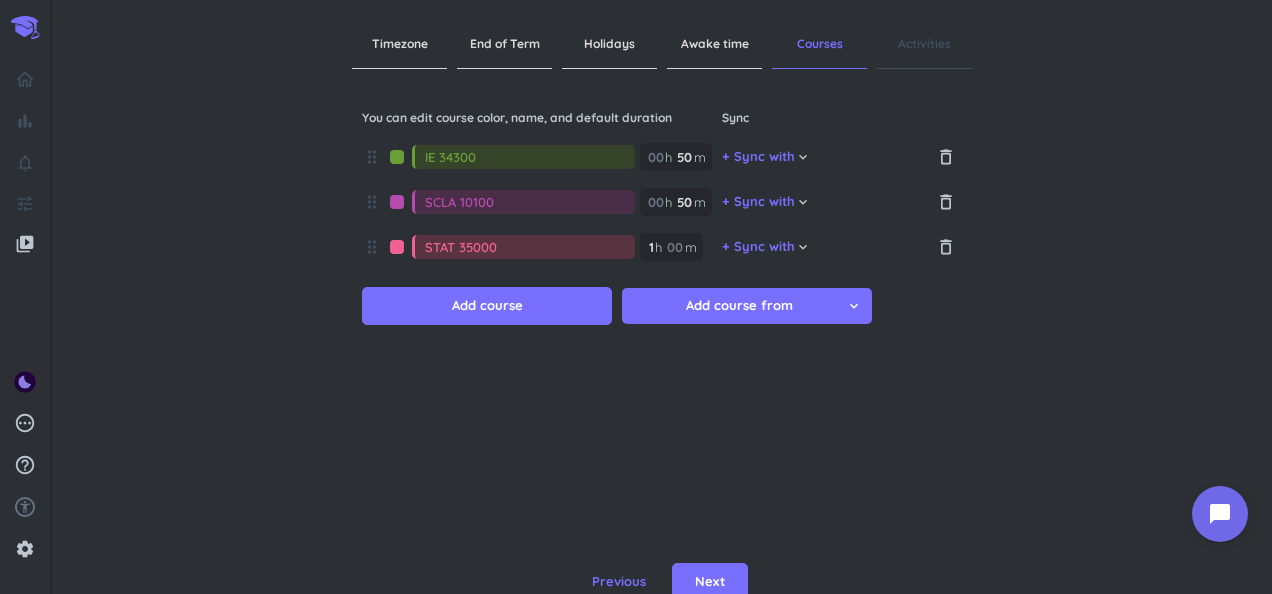 type on "STAT 35000" 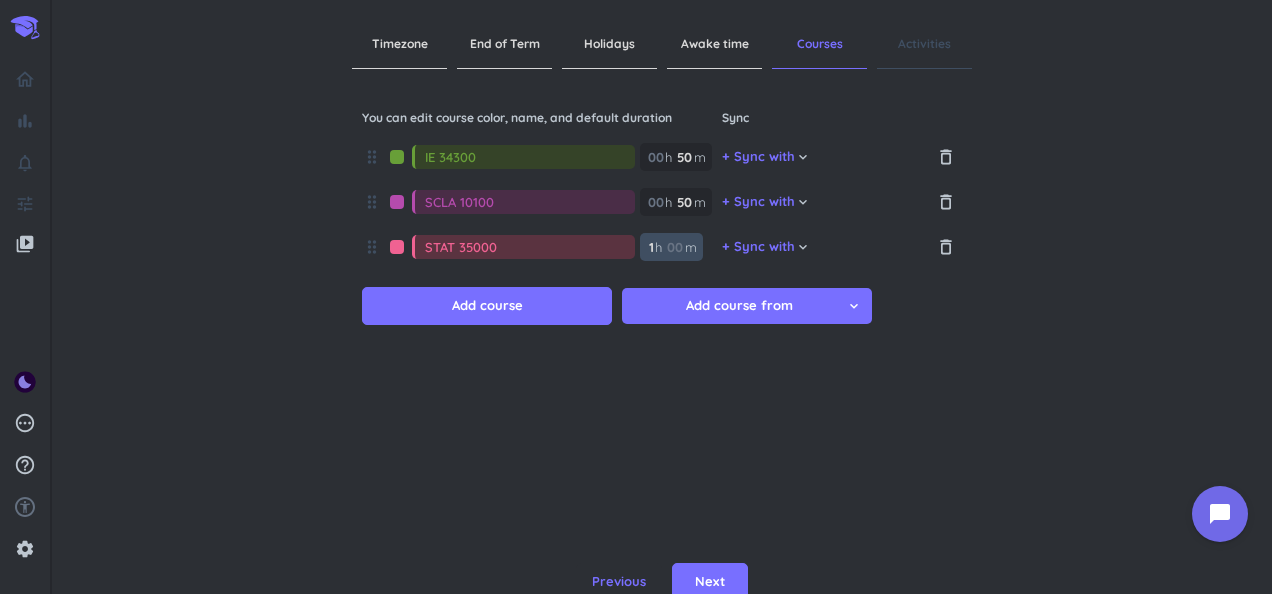 click on "1" at bounding box center (650, 247) 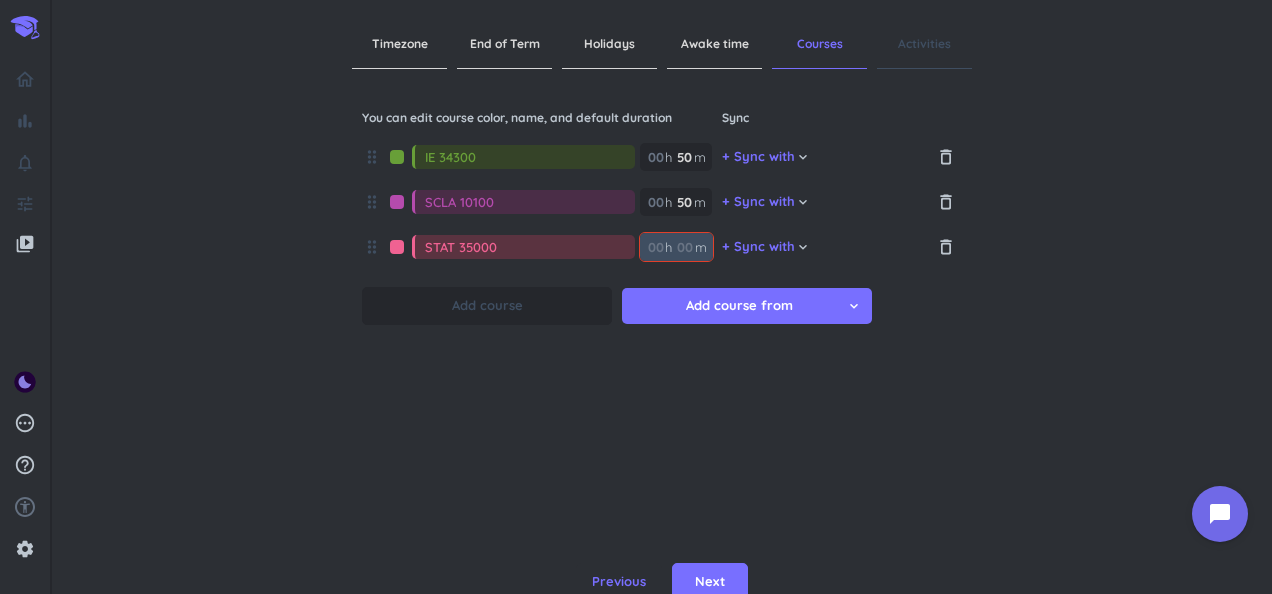 type 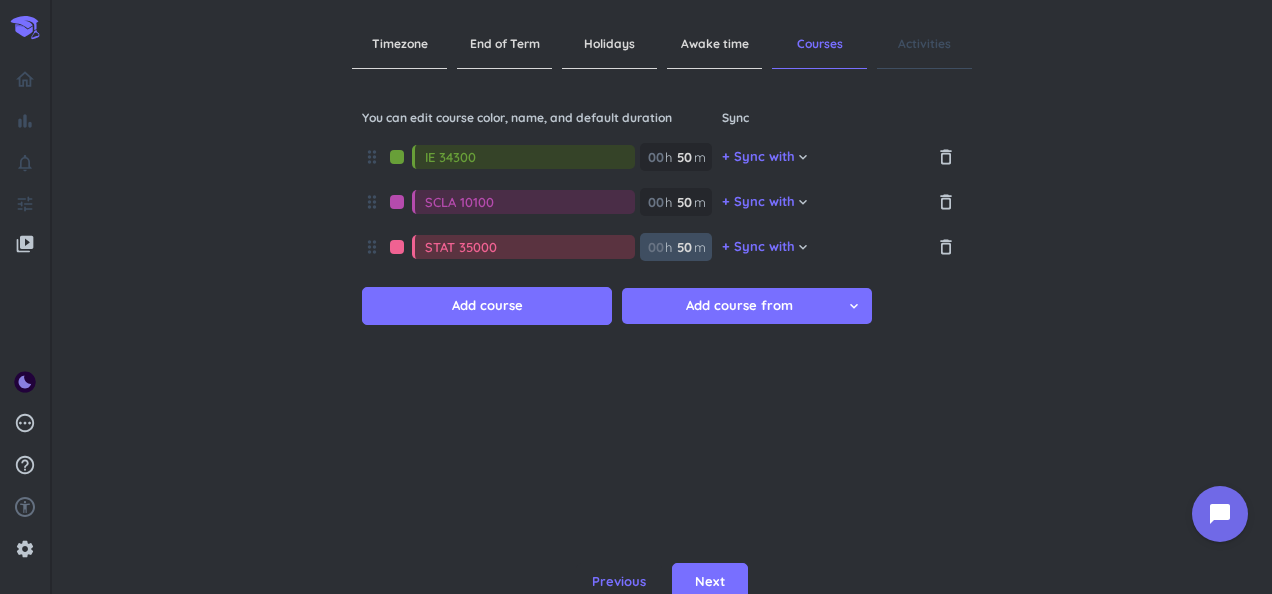 type on "50" 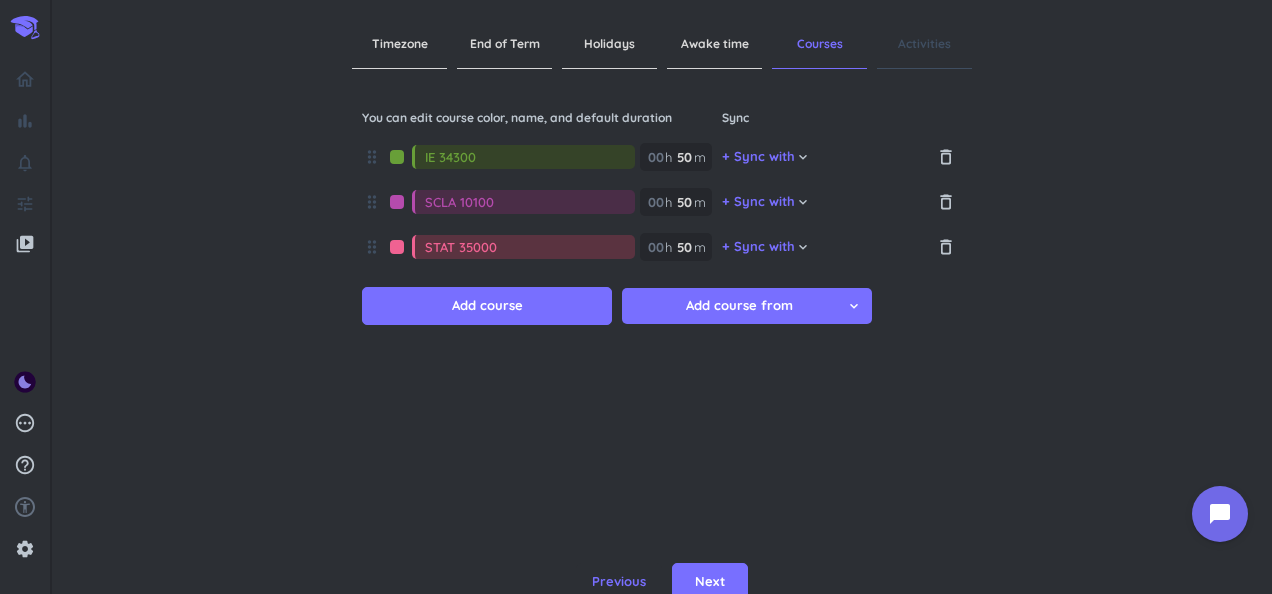 click at bounding box center [397, 247] 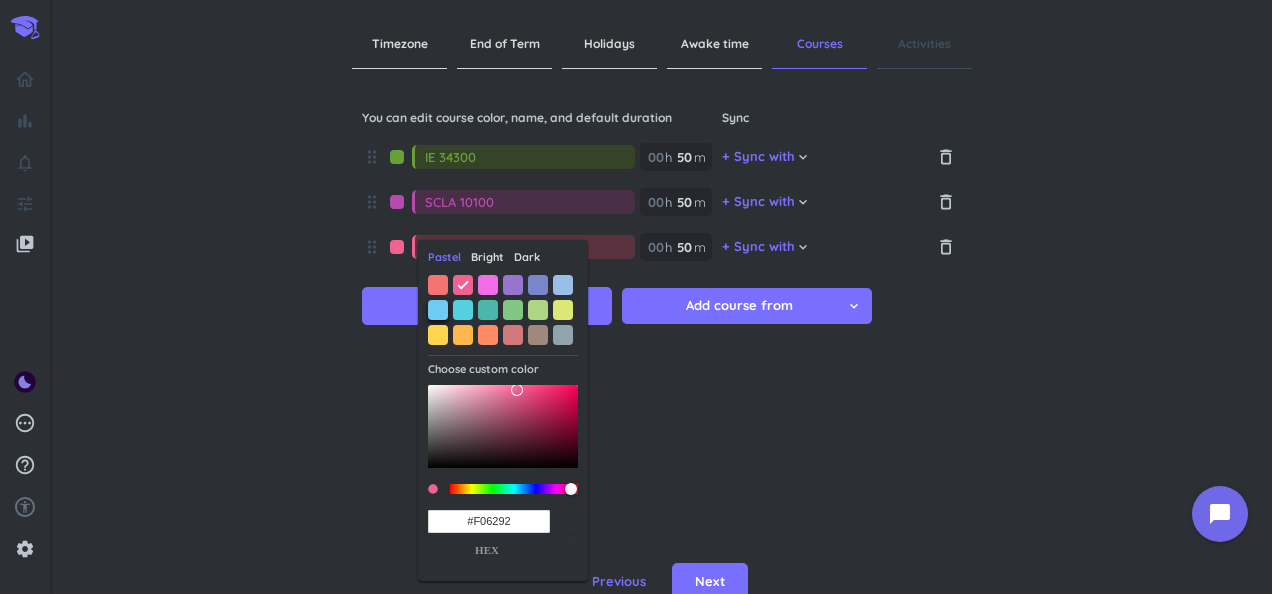click at bounding box center [438, 310] 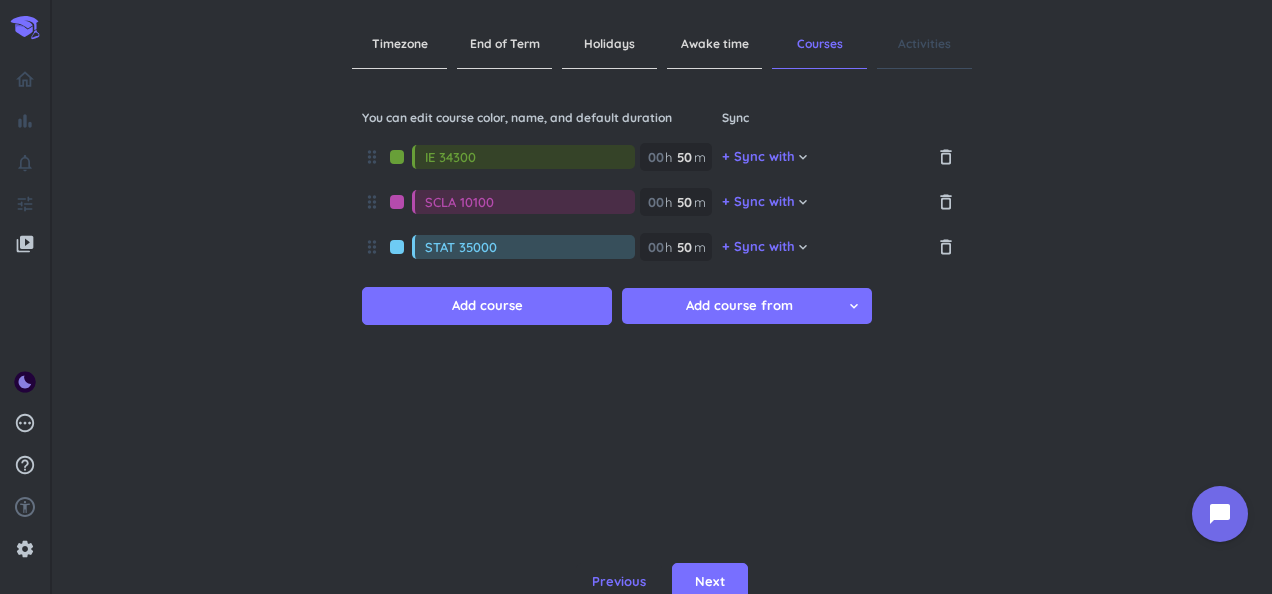 click at bounding box center [397, 247] 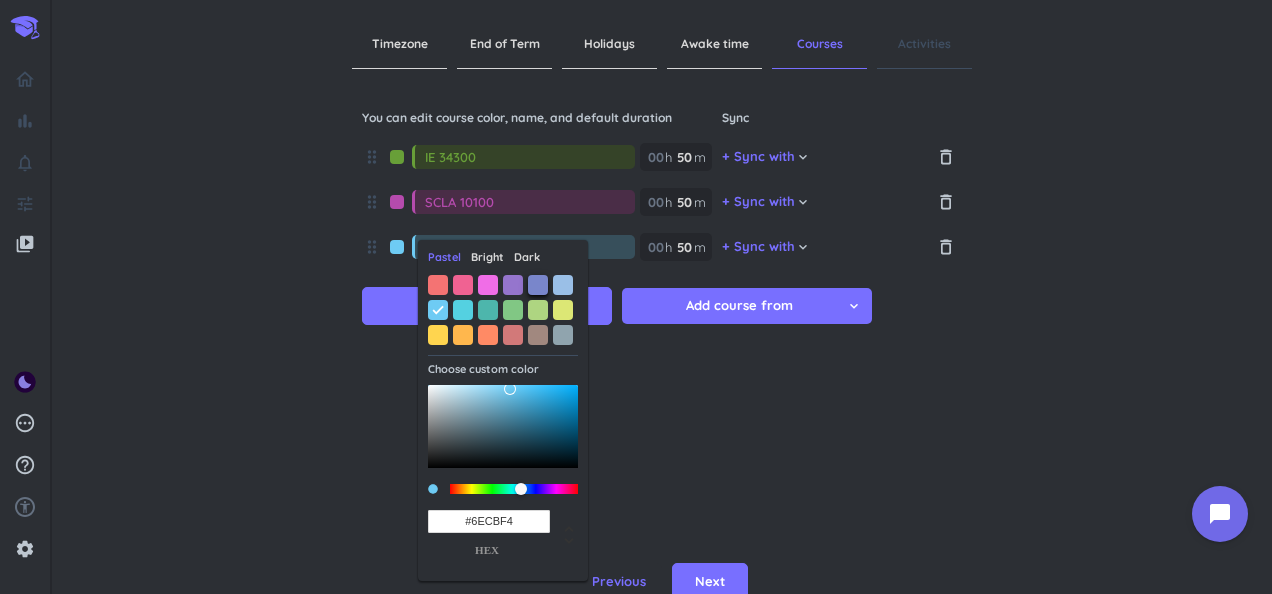 click at bounding box center [538, 285] 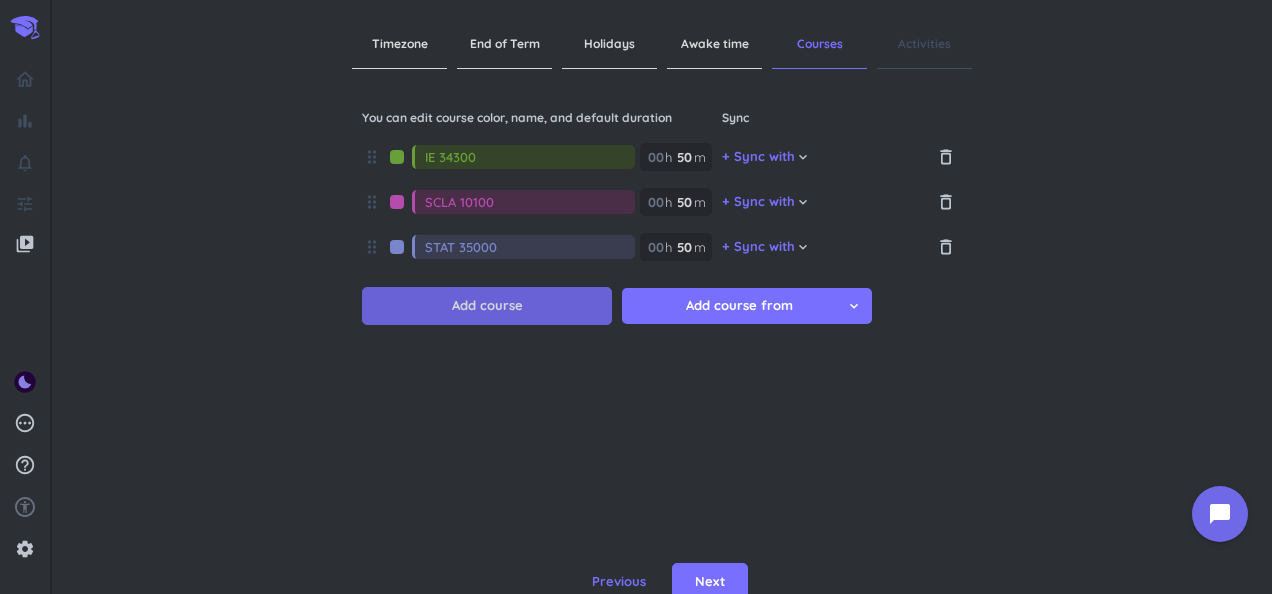 click on "Add course" at bounding box center [487, 306] 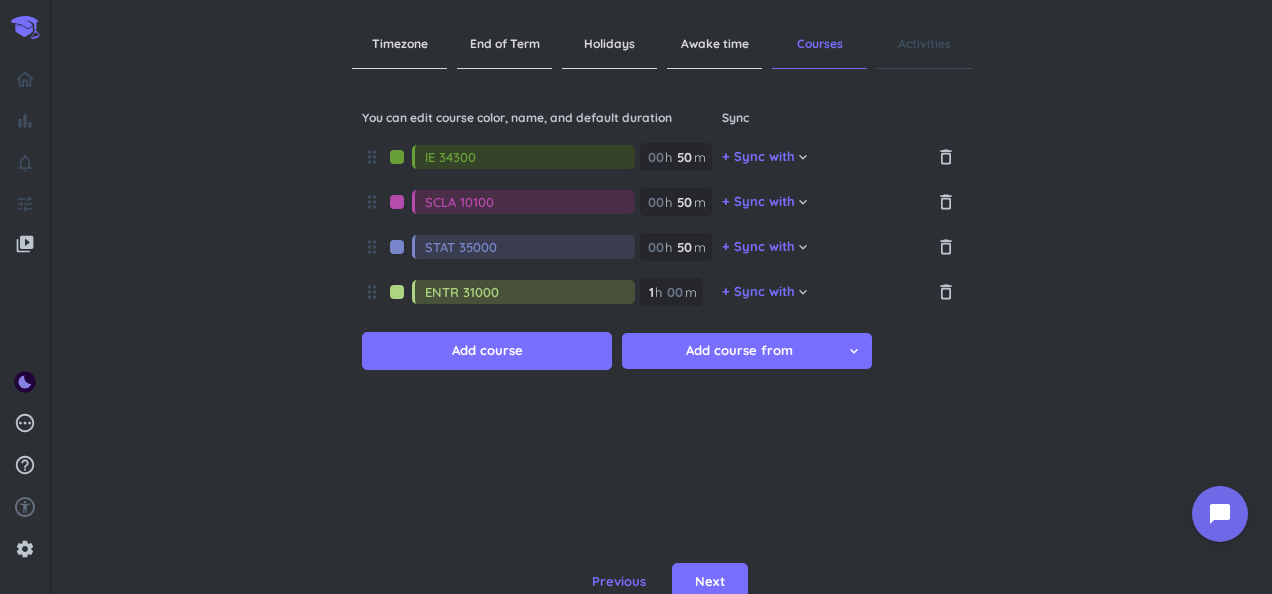 type on "ENTR 31000" 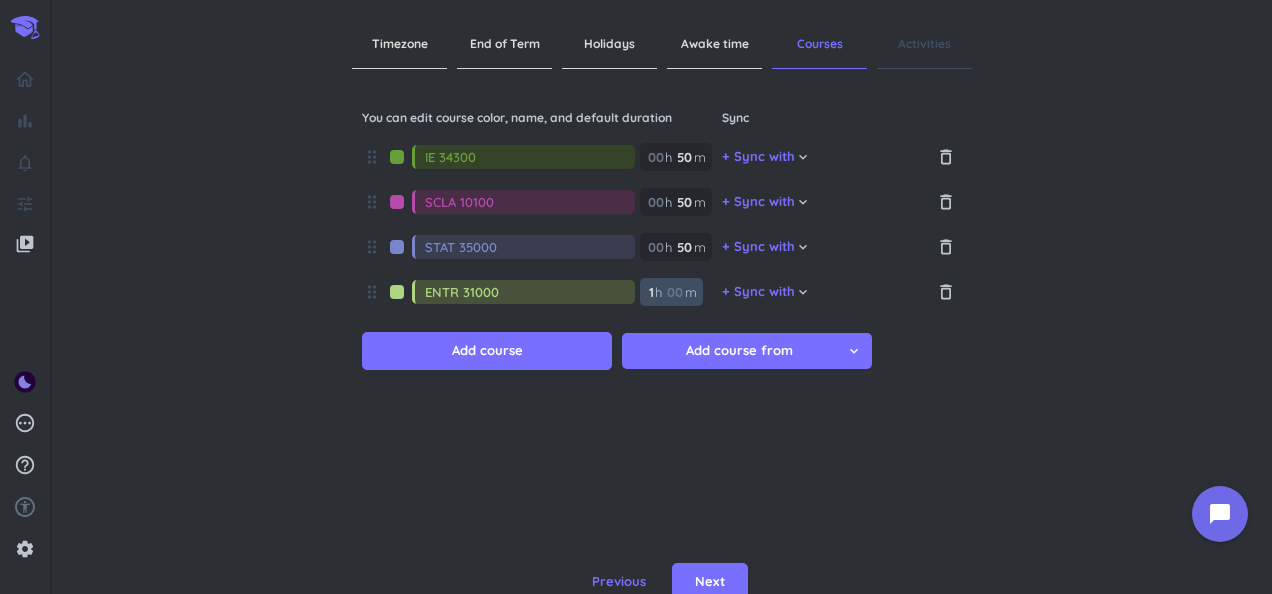 click at bounding box center [674, 292] 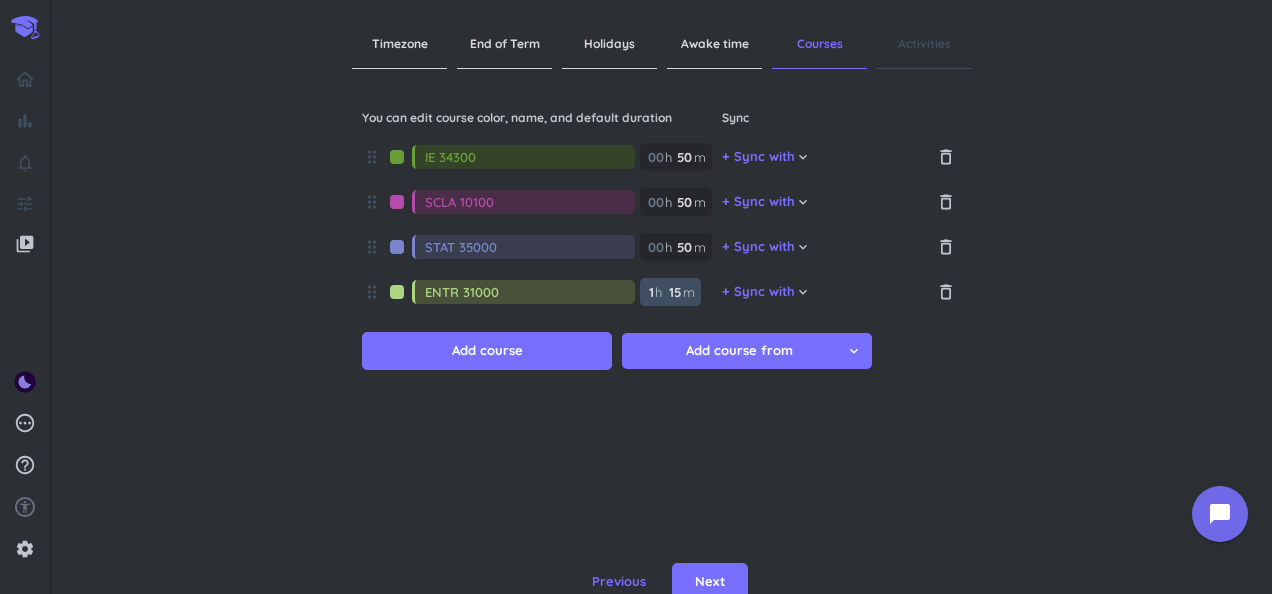 type on "15" 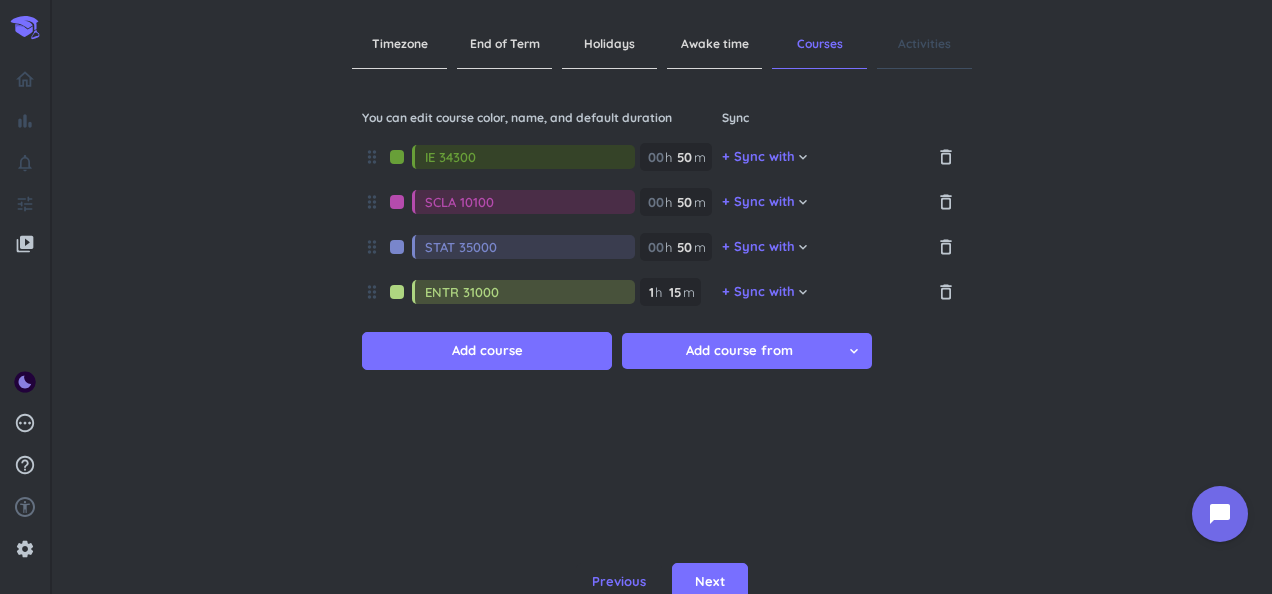 click at bounding box center [397, 292] 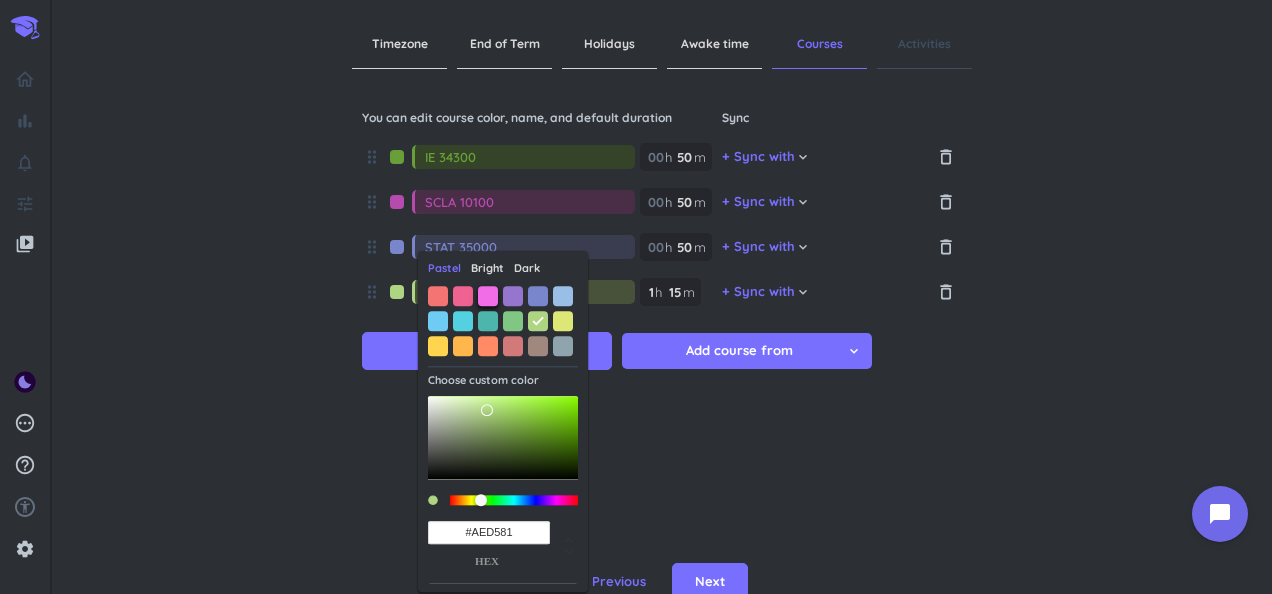 click at bounding box center [488, 296] 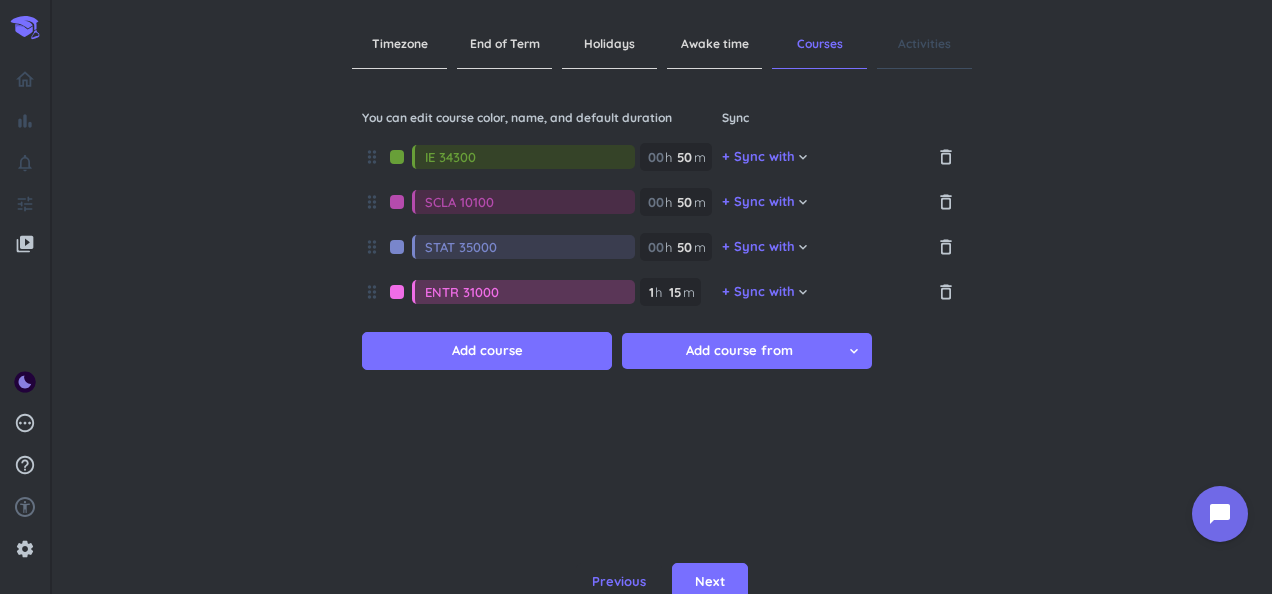 click at bounding box center [397, 292] 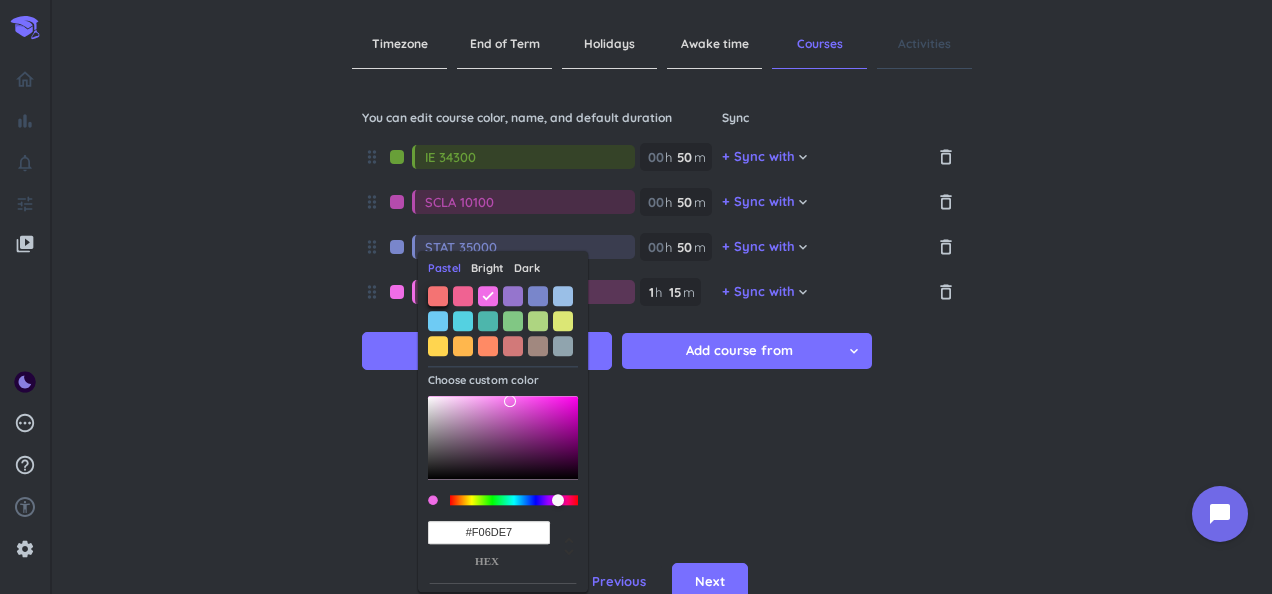 click at bounding box center (438, 296) 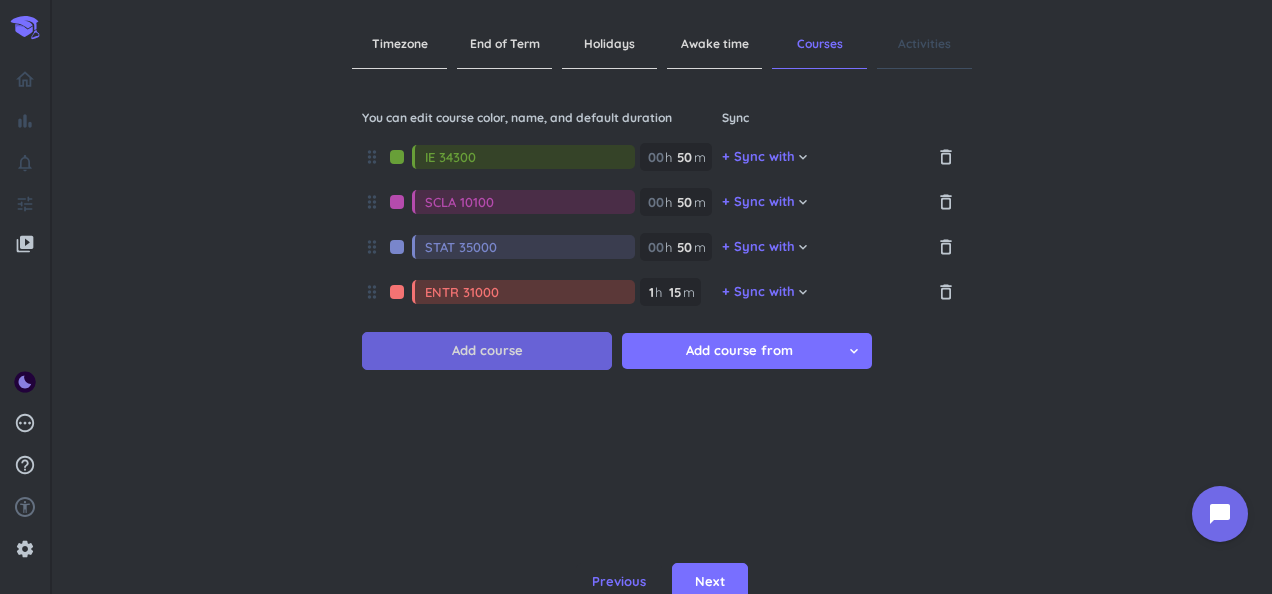 click on "Add course" at bounding box center [487, 351] 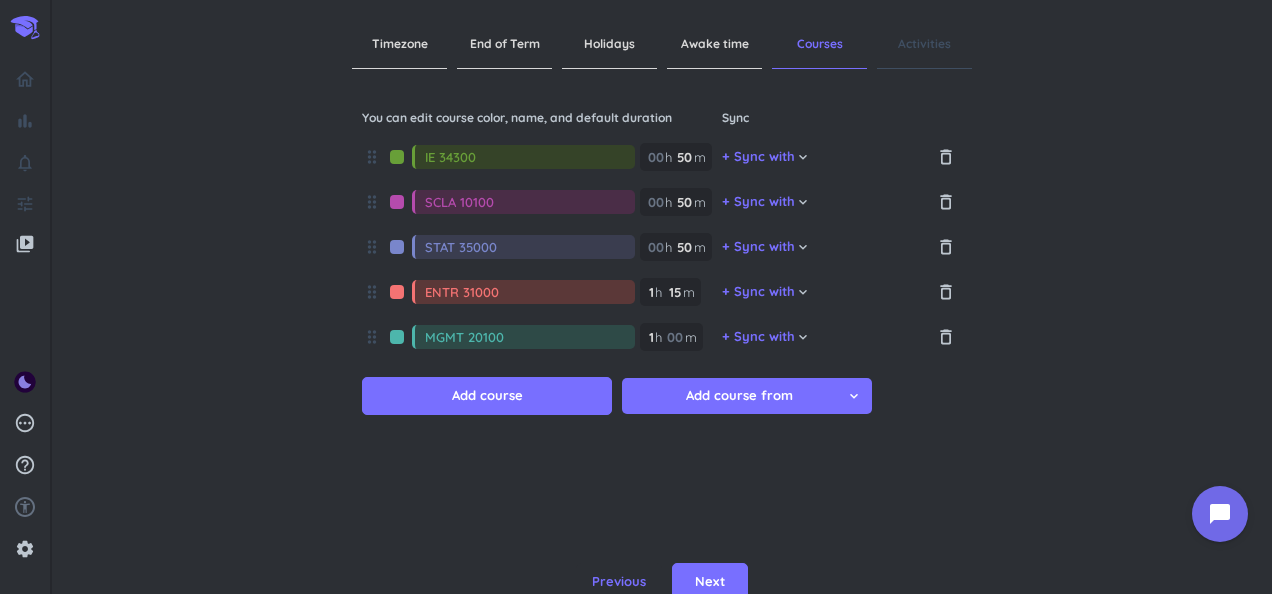 type on "MGMT 20100" 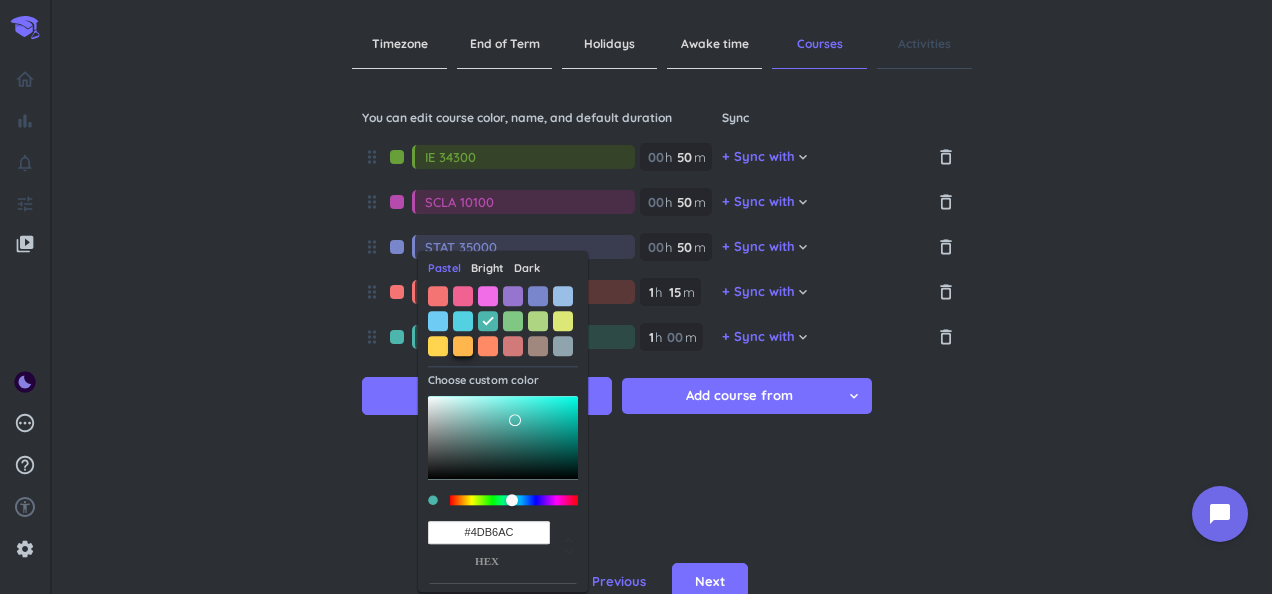 click at bounding box center [463, 346] 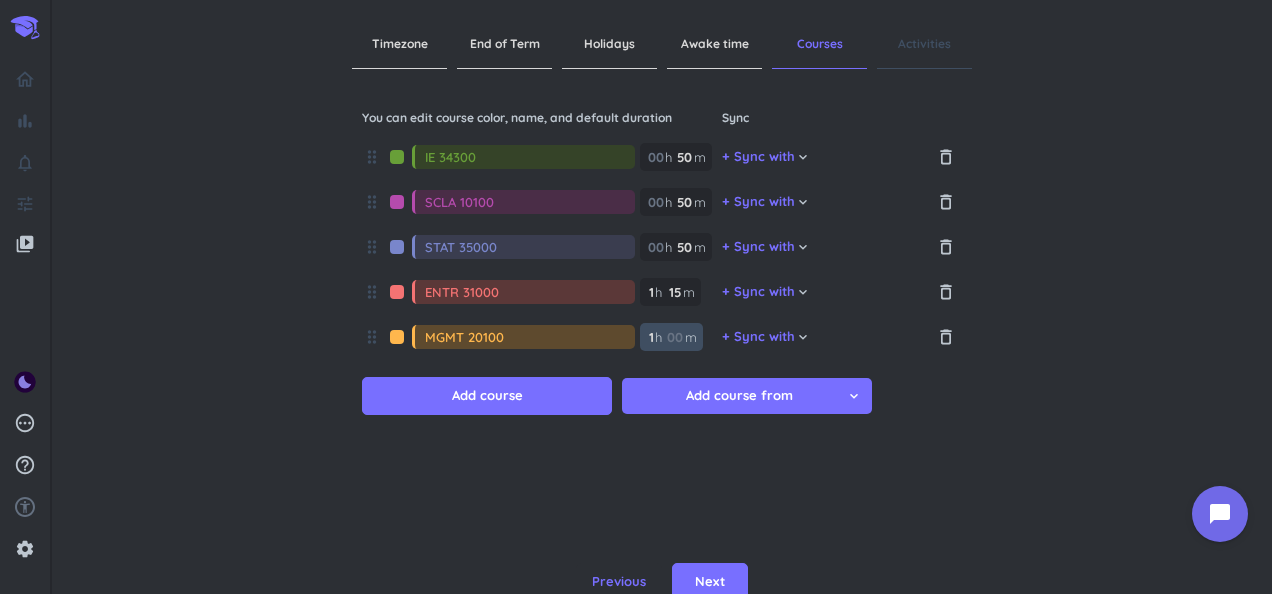 click at bounding box center (674, 337) 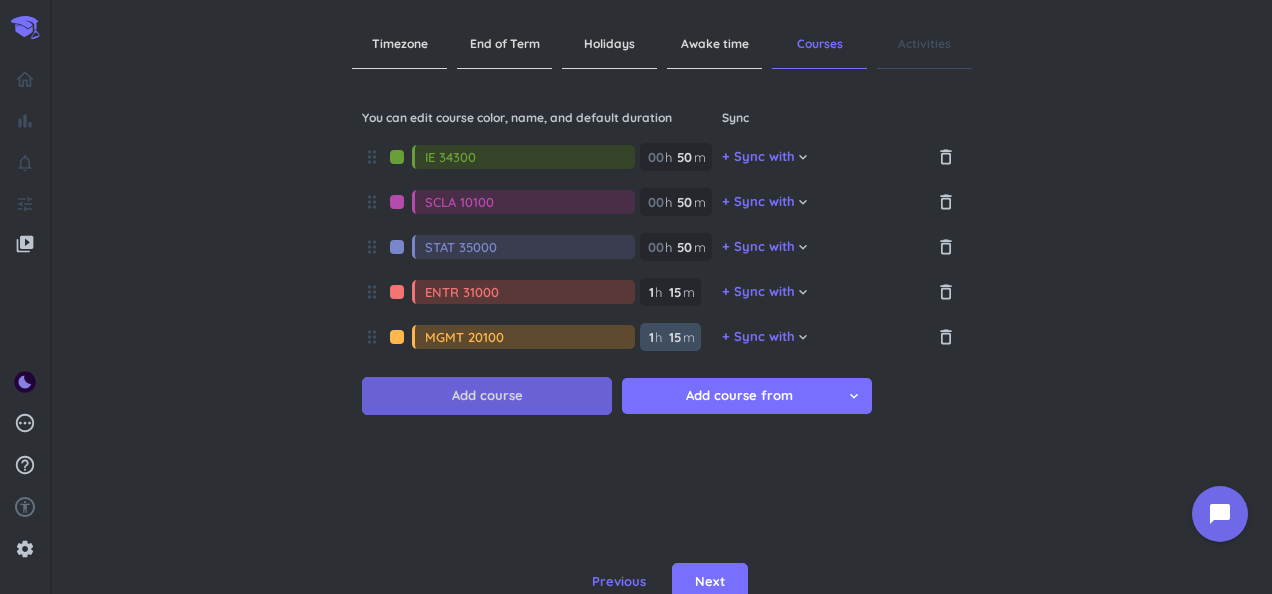 type on "15" 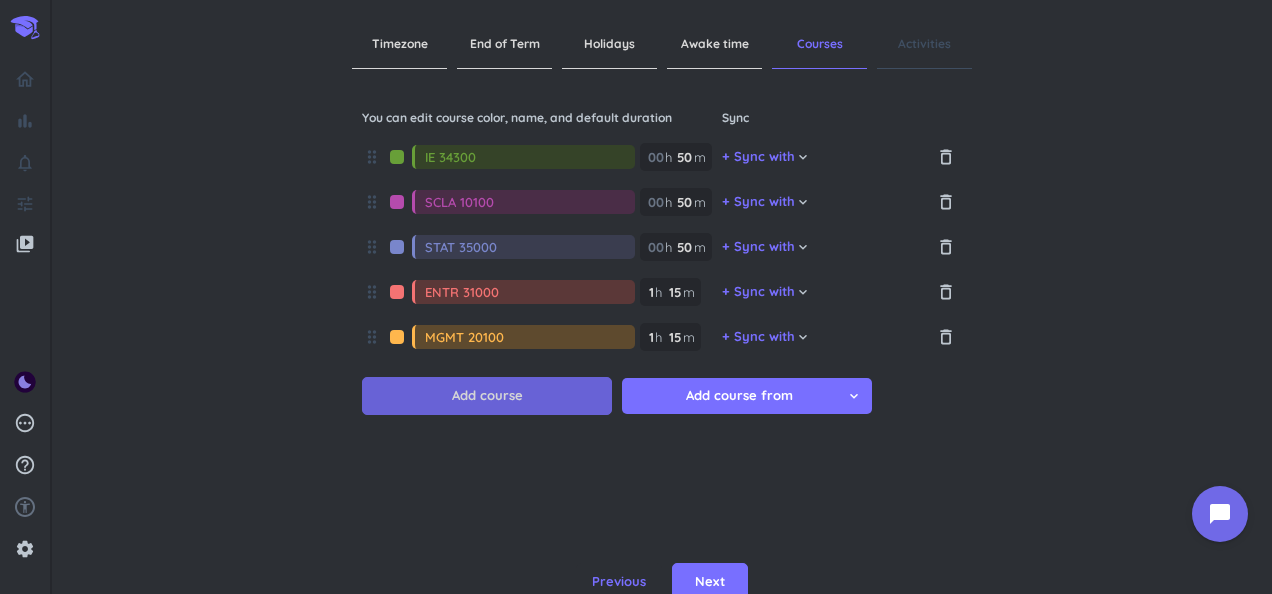 click on "Add course" at bounding box center (487, 396) 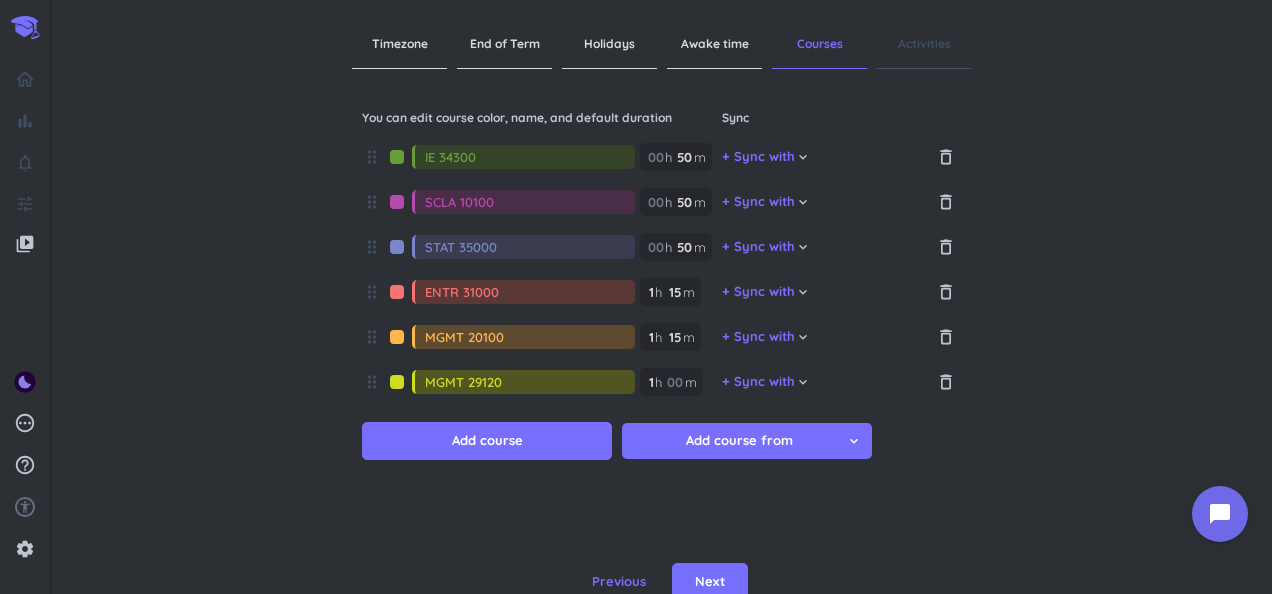 type on "MGMT 29120" 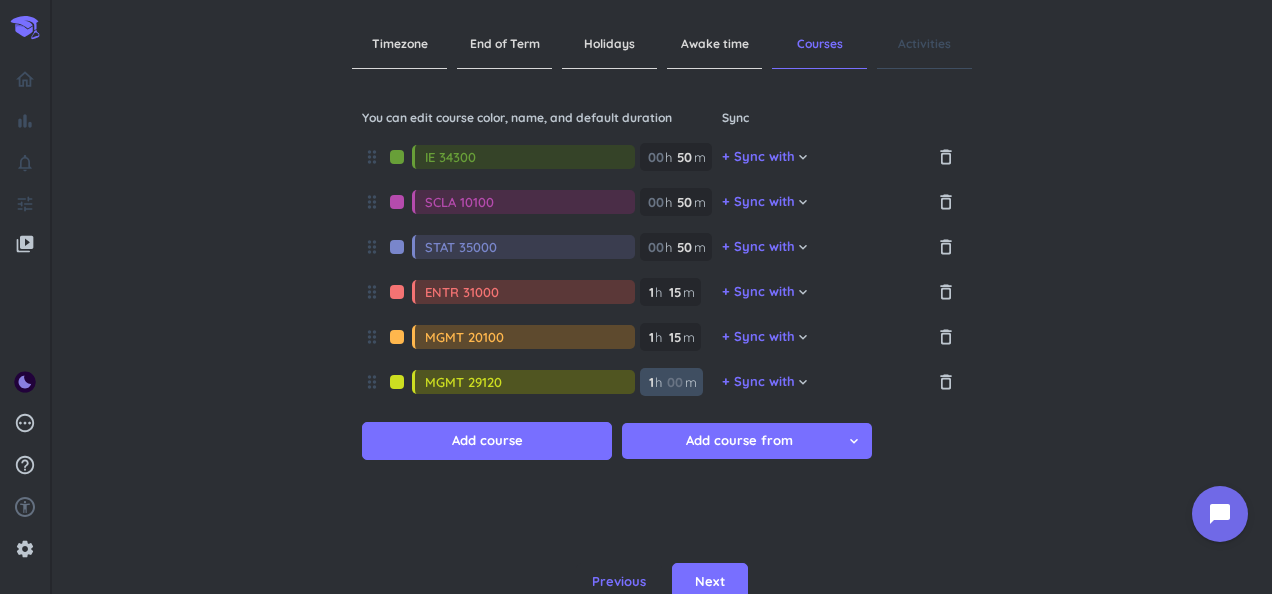 click on "1" at bounding box center (650, 382) 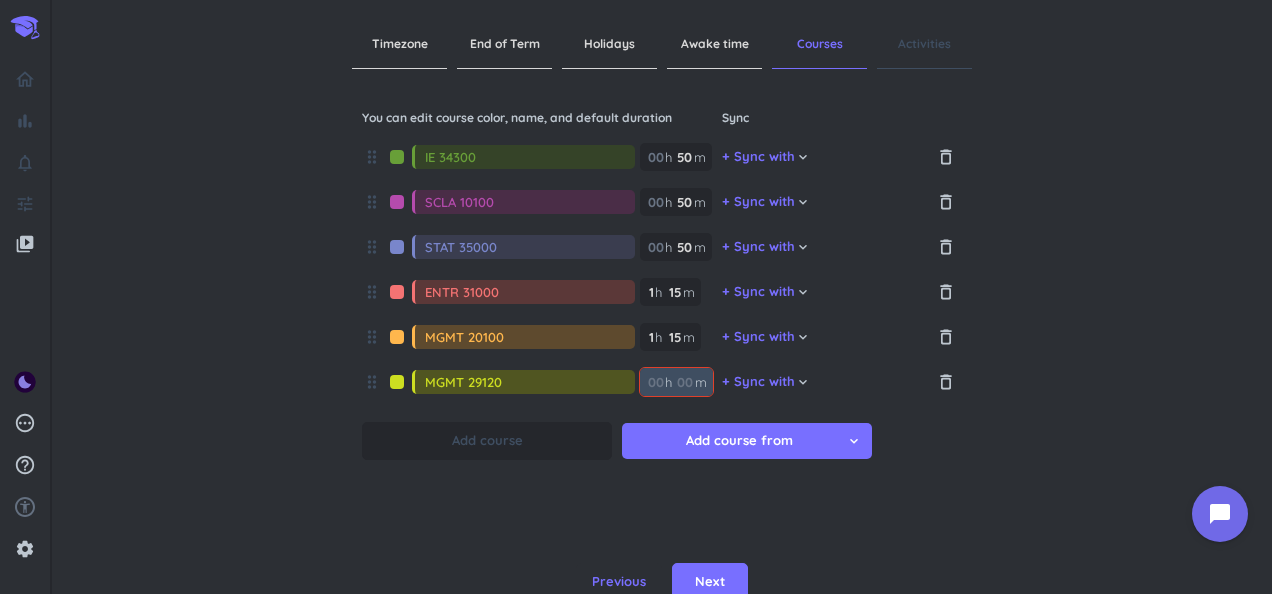 type 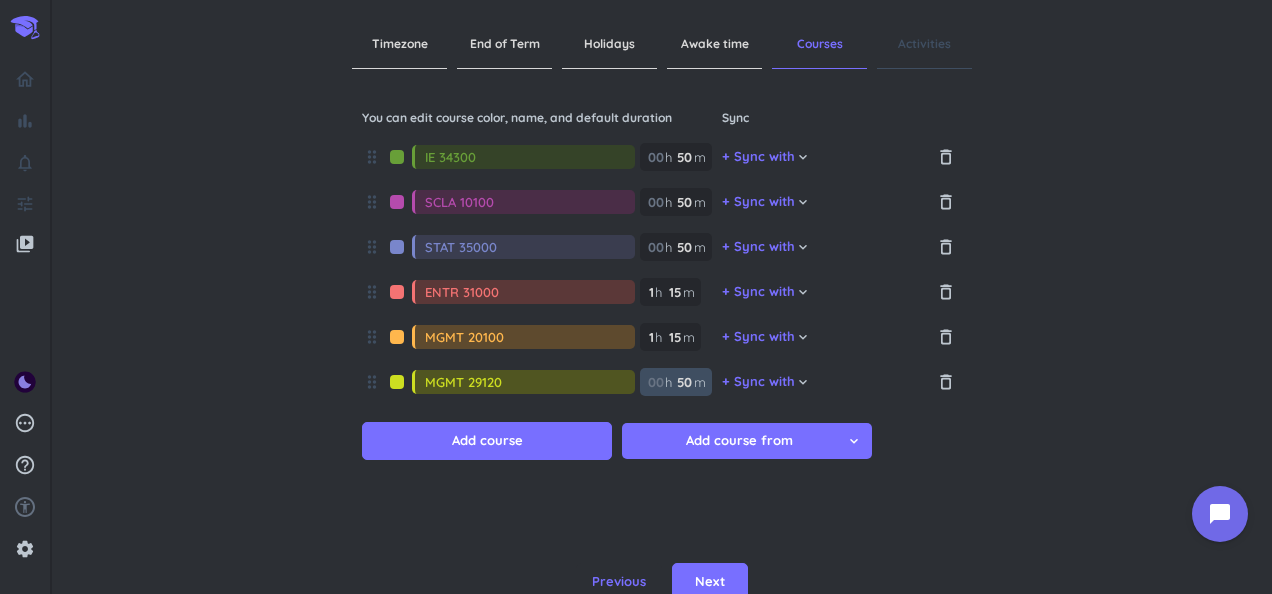type on "50" 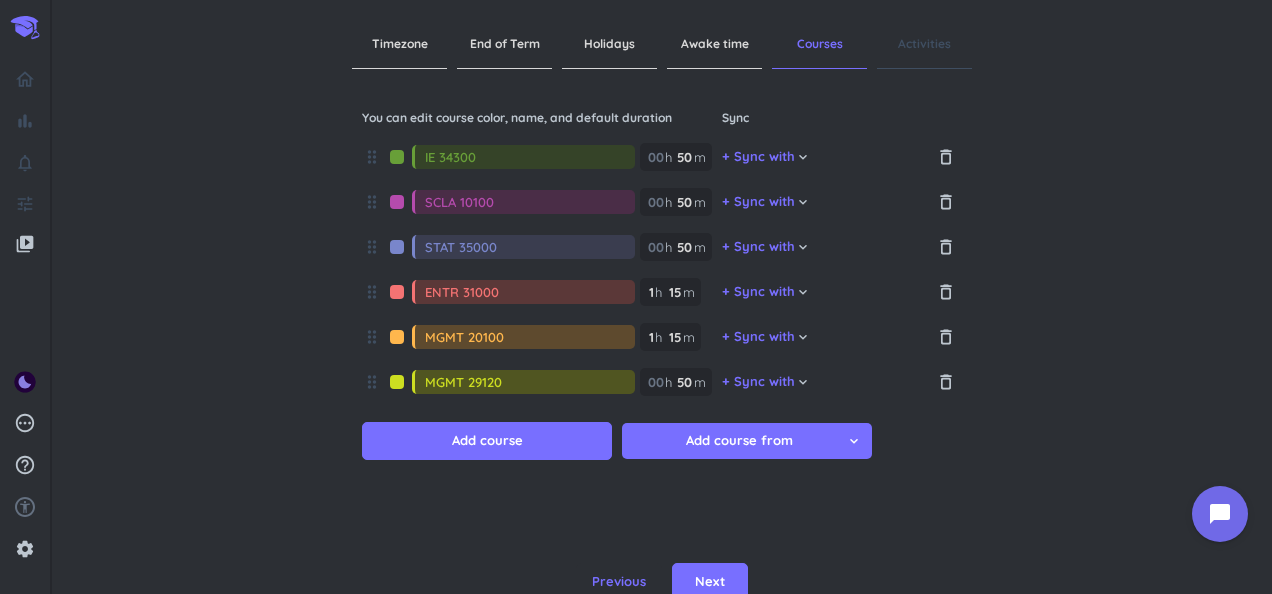 click on "You can edit course color, name, and default duration Sync drag_indicator IE 34300 00 h 50 50 00 m + Sync with cancel keyboard_arrow_down delete_outline drag_indicator SCLA 10100 00 h 50 50 00 m + Sync with cancel keyboard_arrow_down delete_outline drag_indicator STAT 35000 00 h 50 50 00 m + Sync with cancel keyboard_arrow_down delete_outline drag_indicator ENTR 31000 1 1 00 h 15 15 00 m + Sync with cancel keyboard_arrow_down delete_outline drag_indicator MGMT 20100 1 1 00 h 15 15 00 m + Sync with cancel keyboard_arrow_down delete_outline drag_indicator MGMT 29120 00 h 50 50 00 m + Sync with cancel keyboard_arrow_down delete_outline Add course Add course from cancel keyboard_arrow_down" at bounding box center [662, 344] 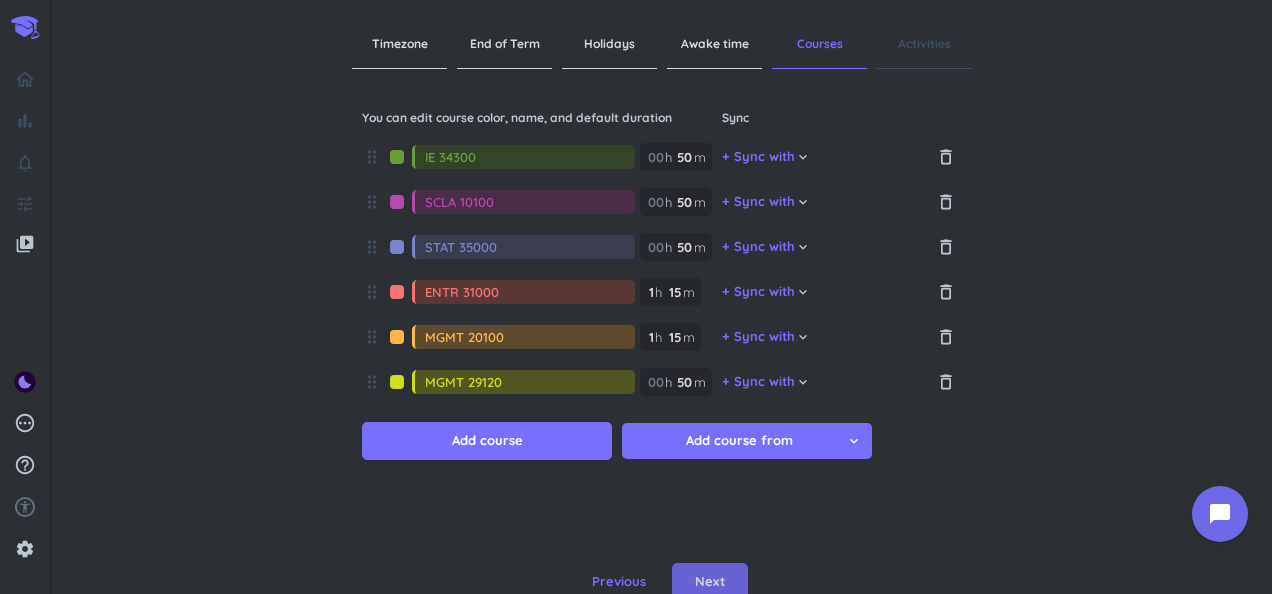 click on "Next" at bounding box center [710, 582] 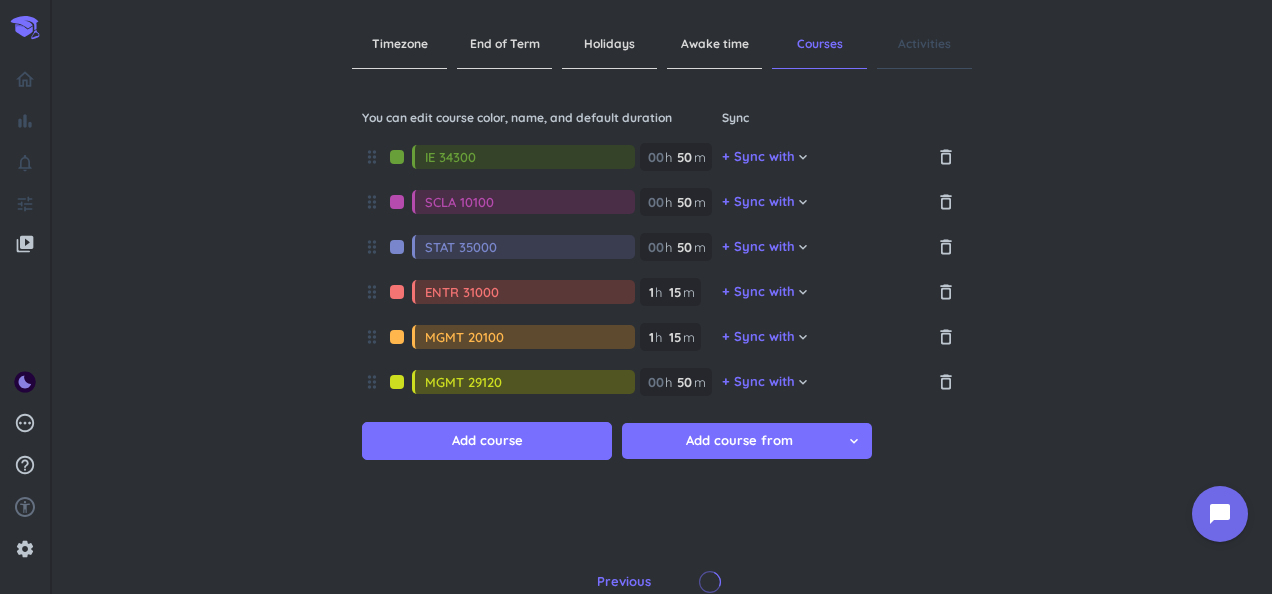 type on "1" 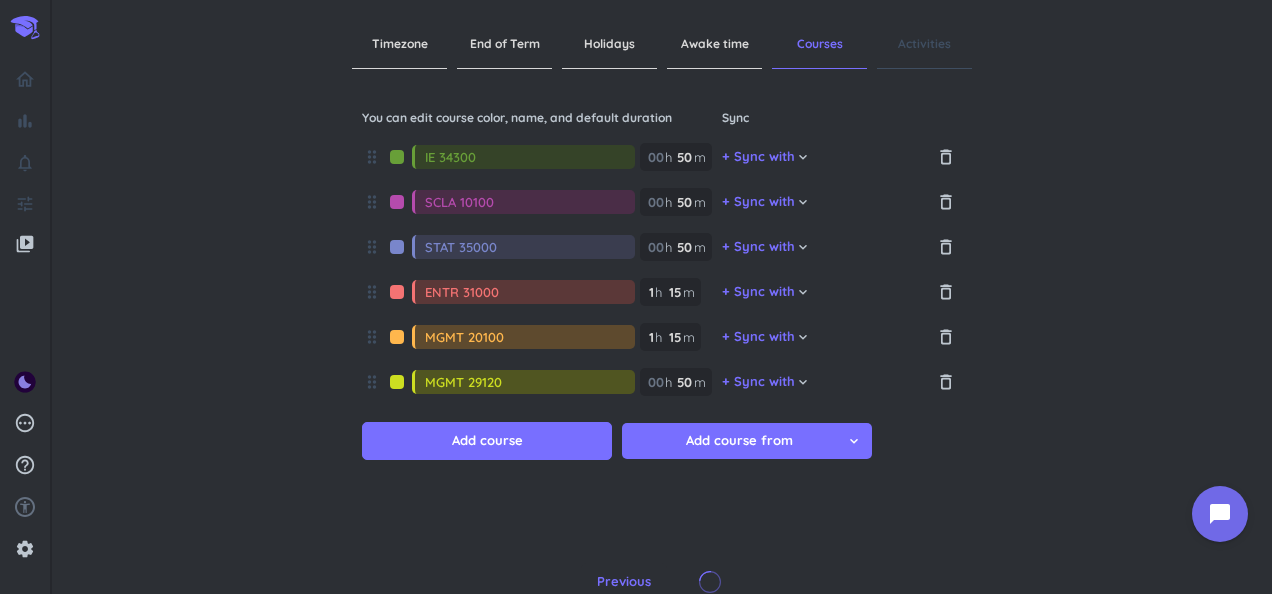 type 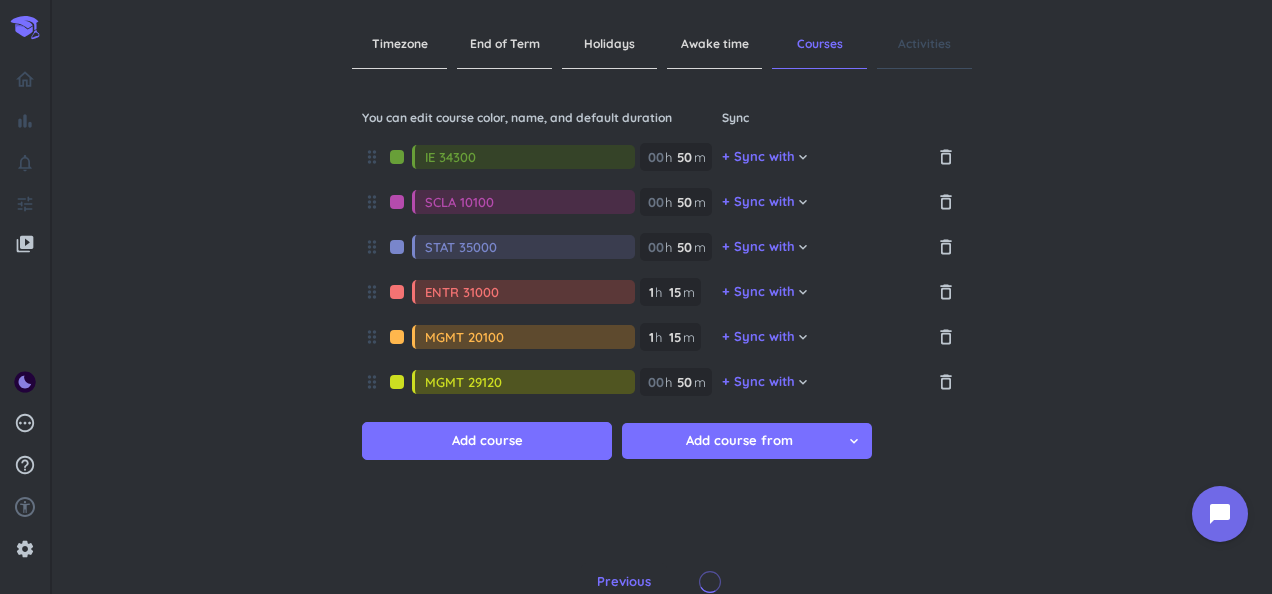 type on "1" 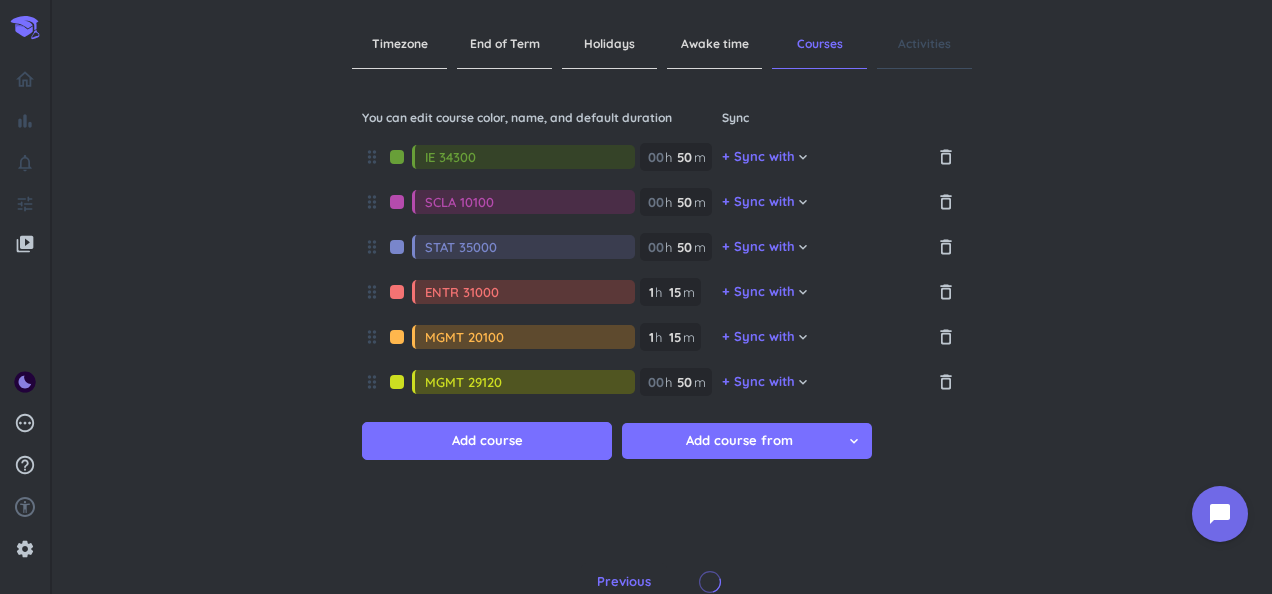 type 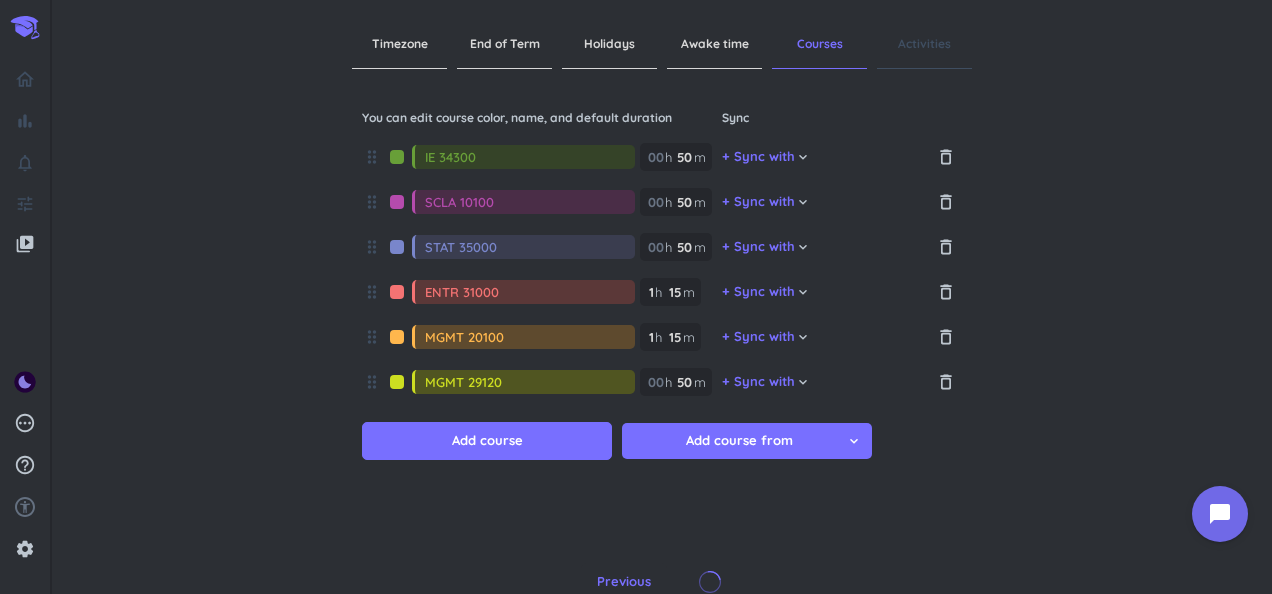 type on "1" 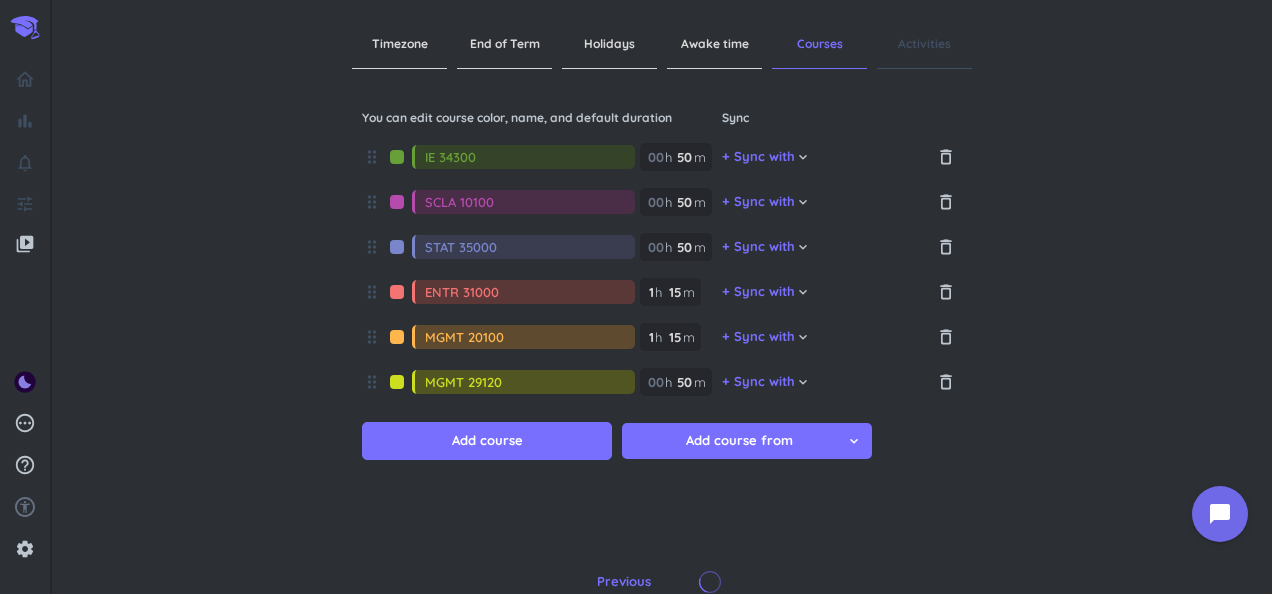 type 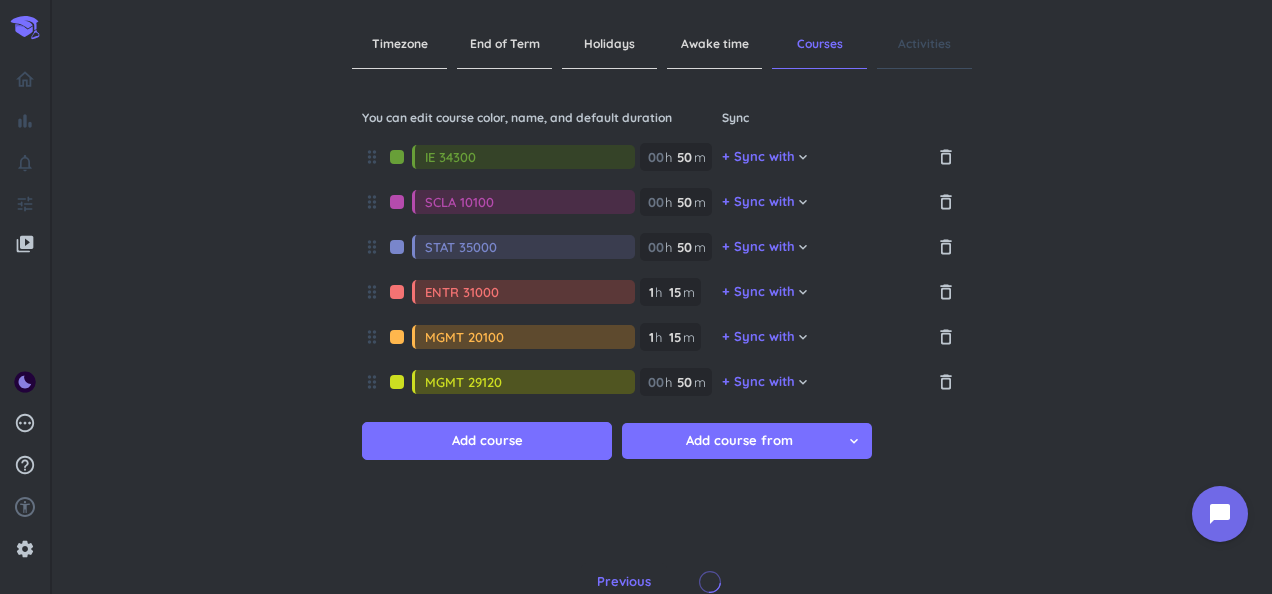 type 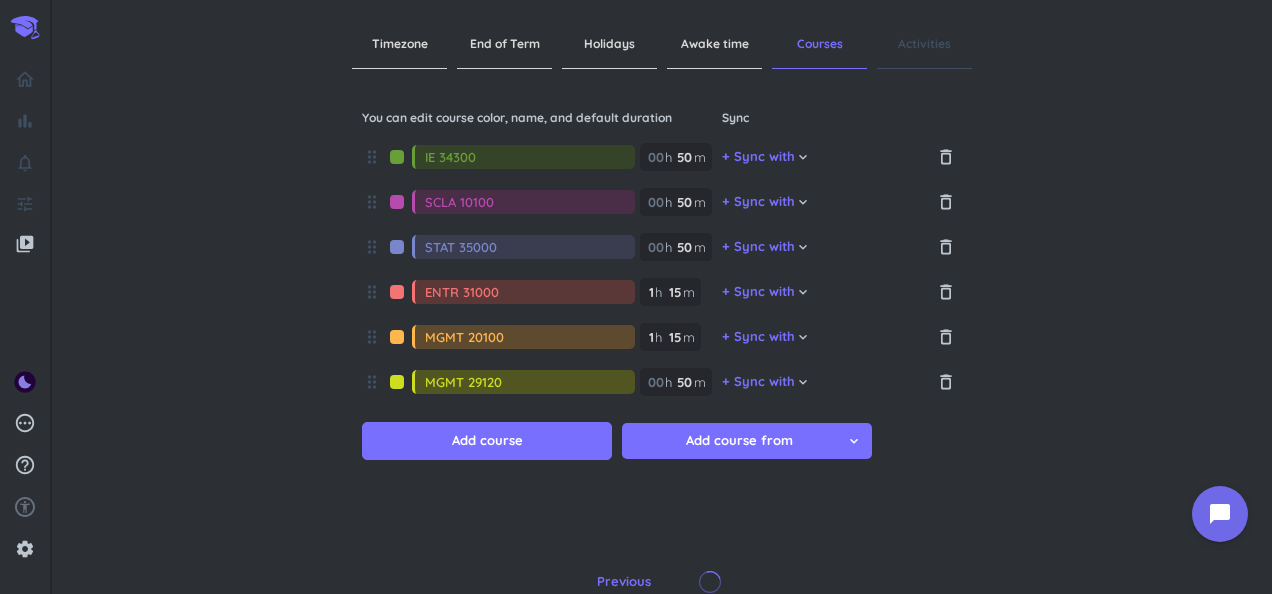 type 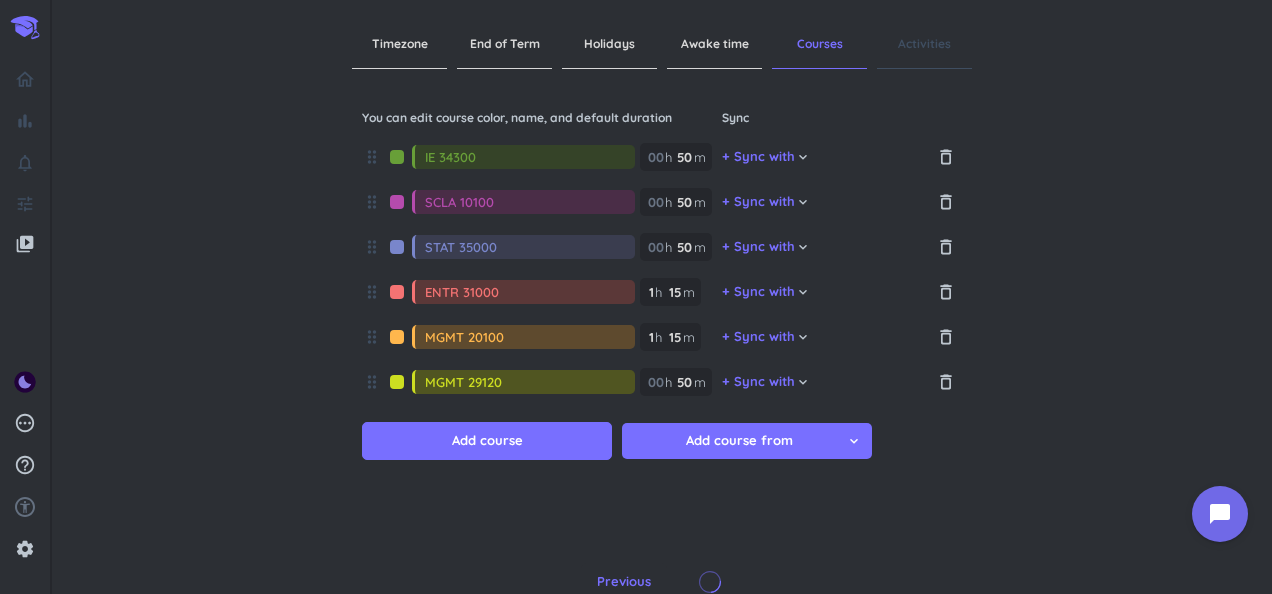 type on "1" 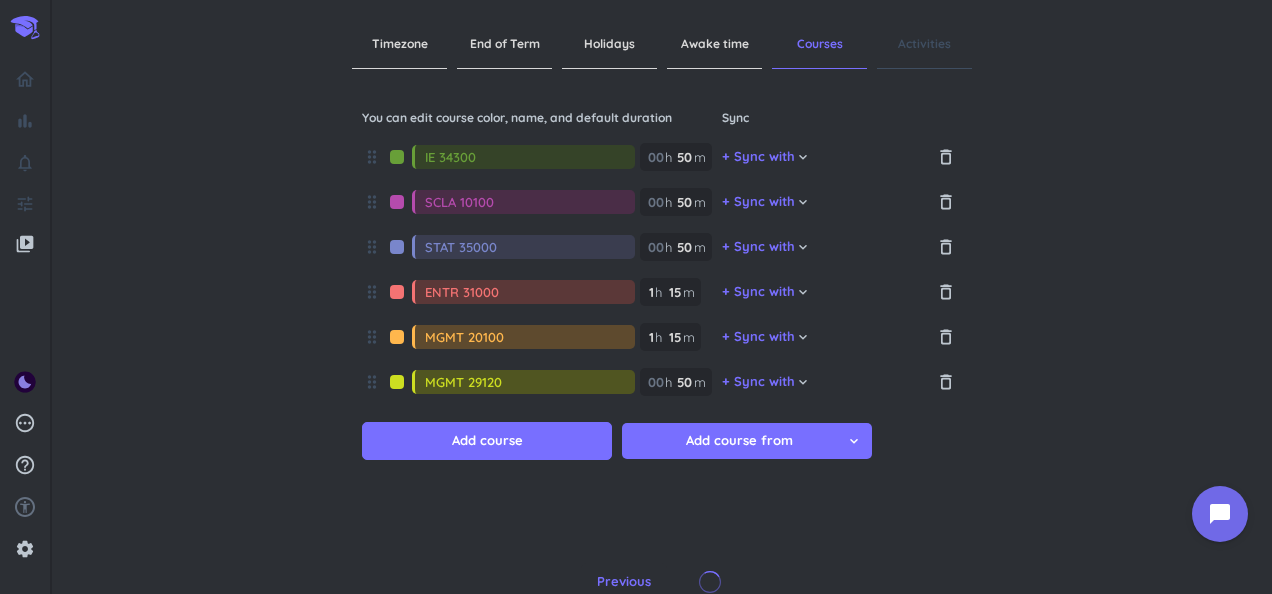 type 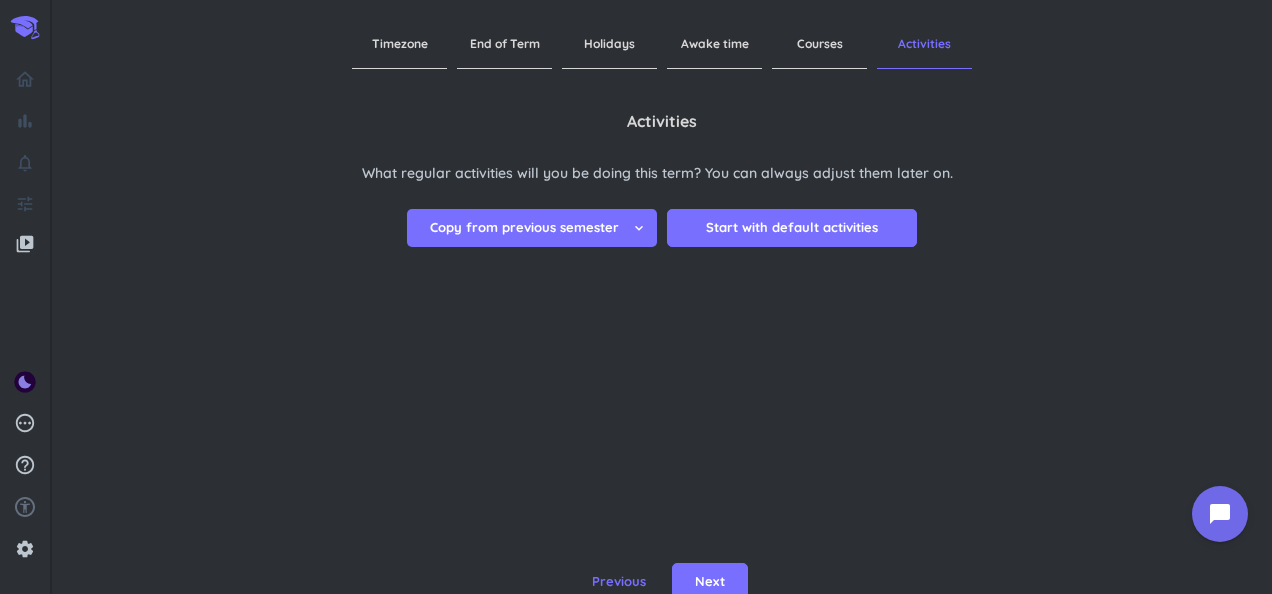 click on "keyboard_arrow_down" at bounding box center (639, 228) 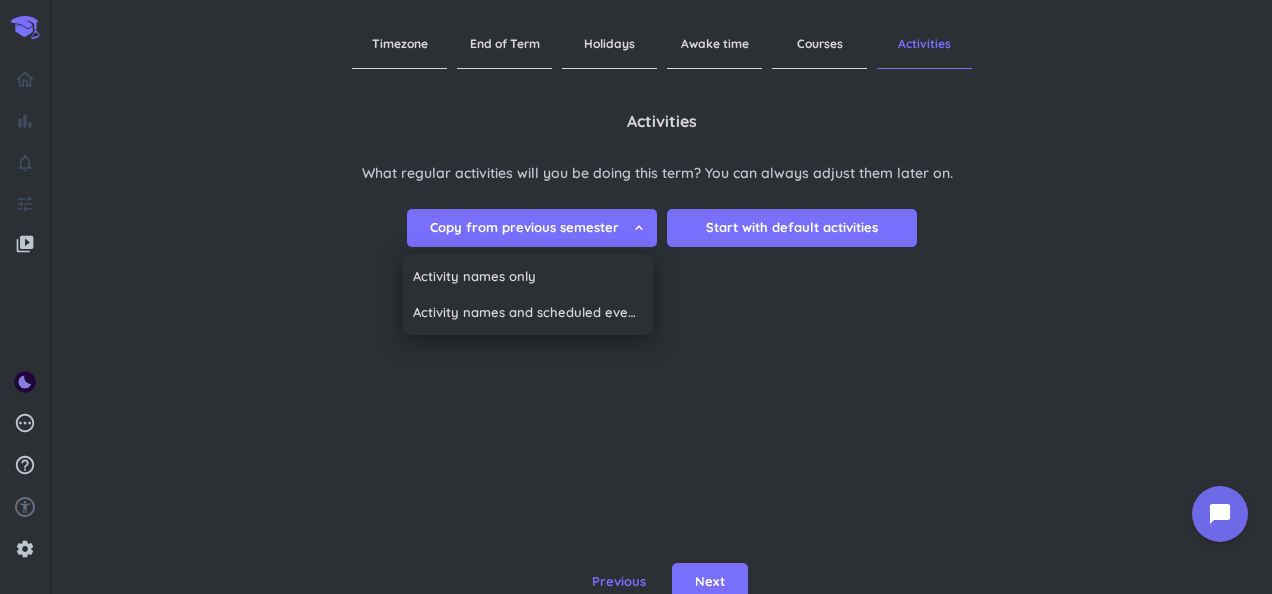 click at bounding box center [636, 297] 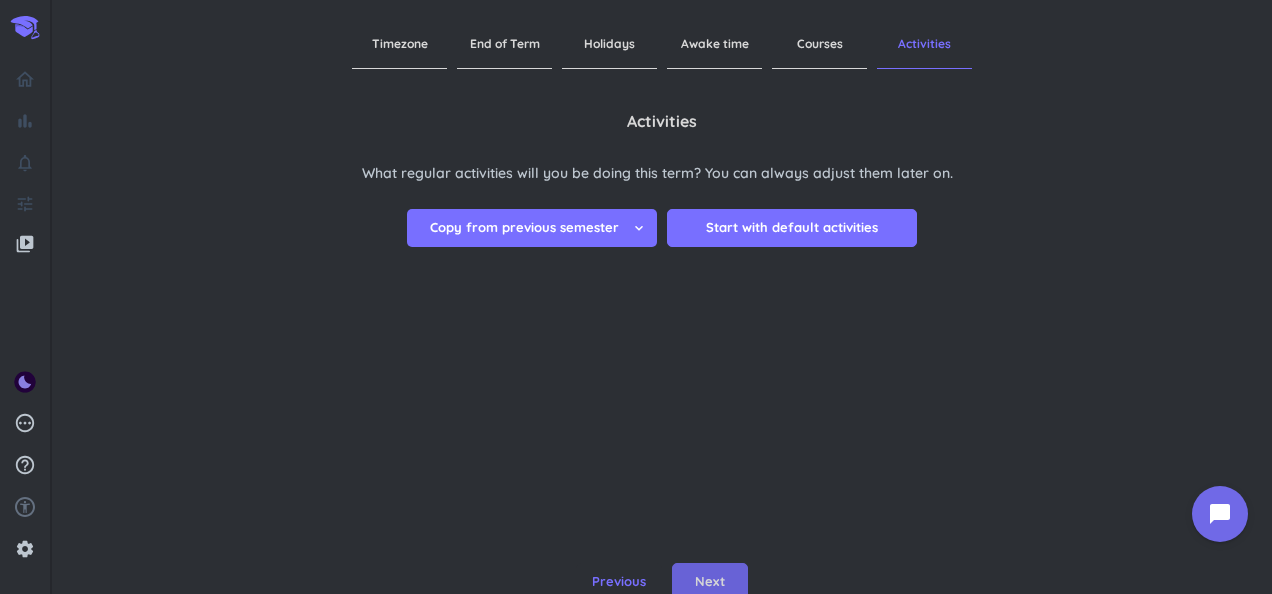 click on "Next" at bounding box center (710, 582) 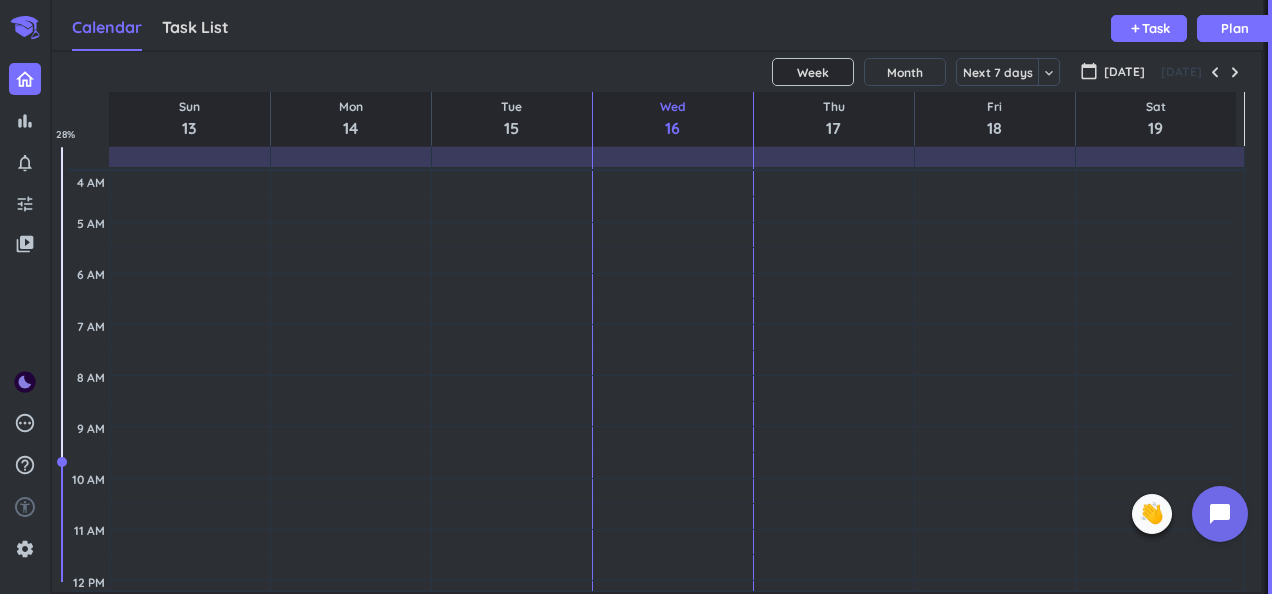 scroll, scrollTop: 9, scrollLeft: 8, axis: both 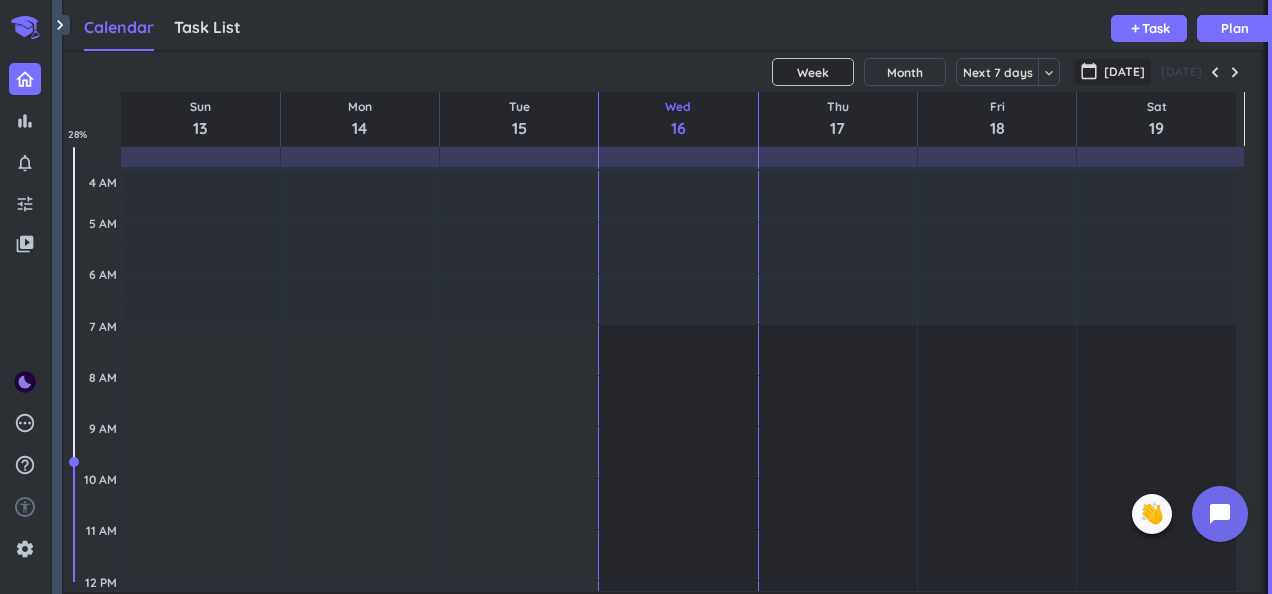 click on "calendar_today [DATE]" at bounding box center [1112, 72] 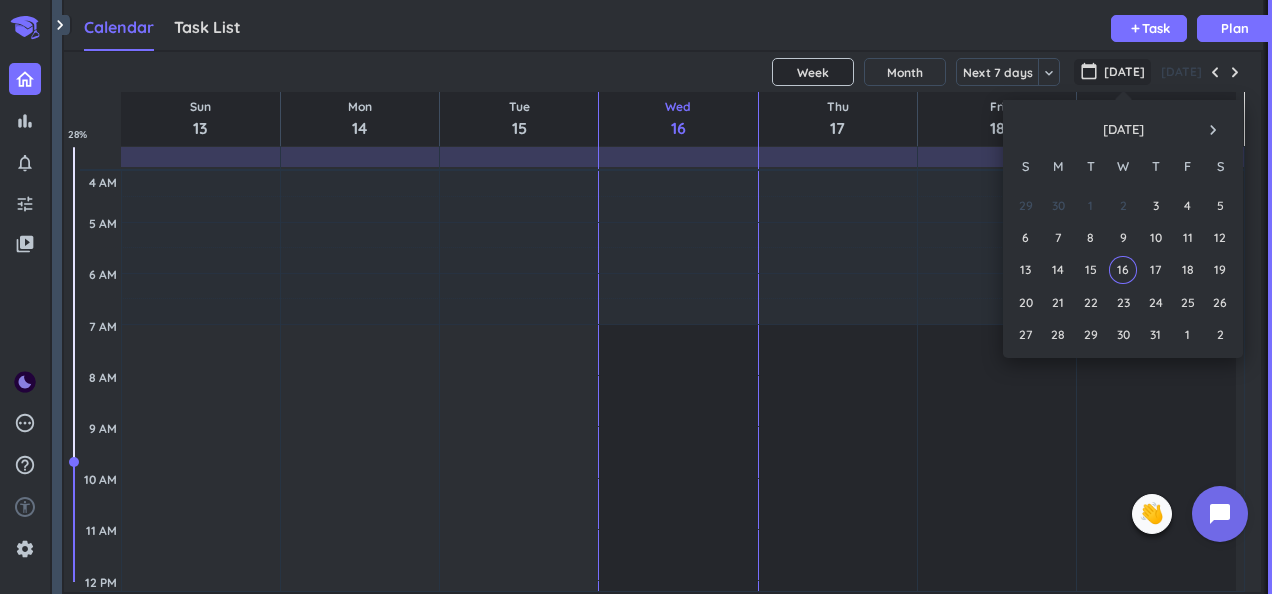 click on "navigate_next" at bounding box center (1213, 130) 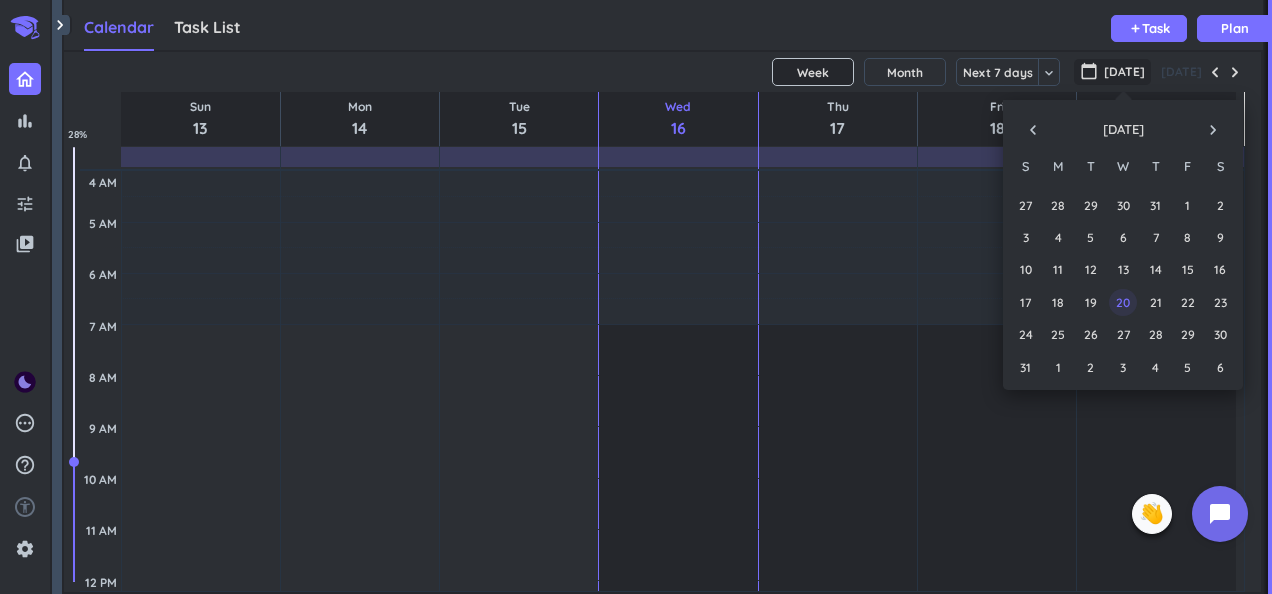 click on "20" at bounding box center (1122, 301) 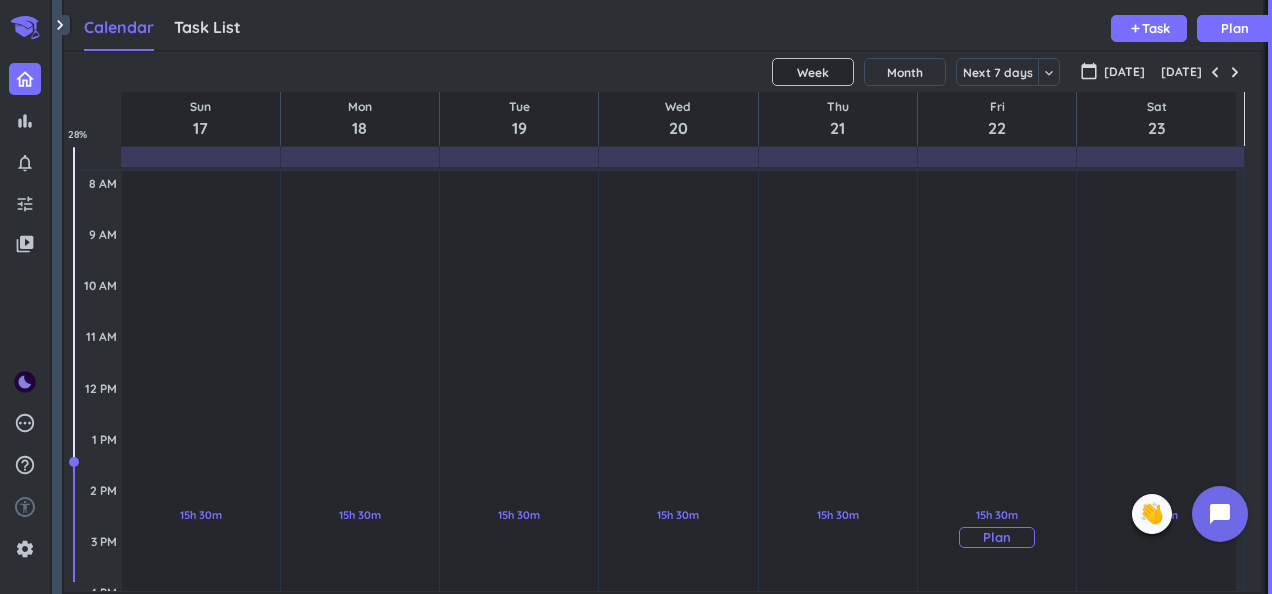 scroll, scrollTop: 0, scrollLeft: 0, axis: both 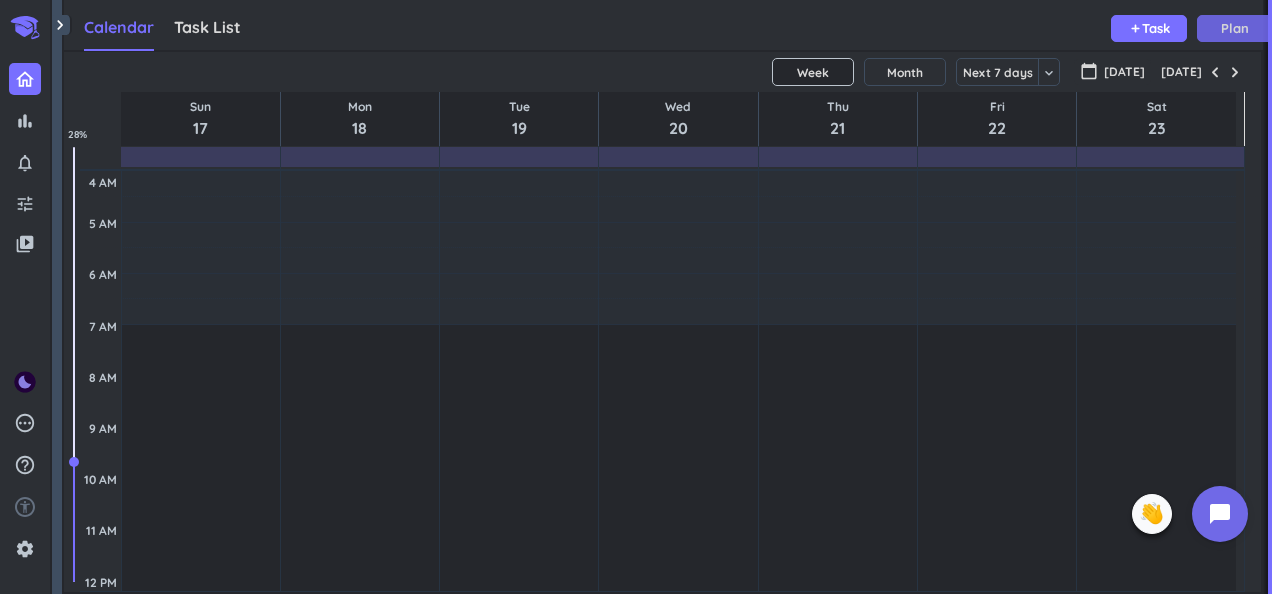 click on "Plan" at bounding box center (1235, 28) 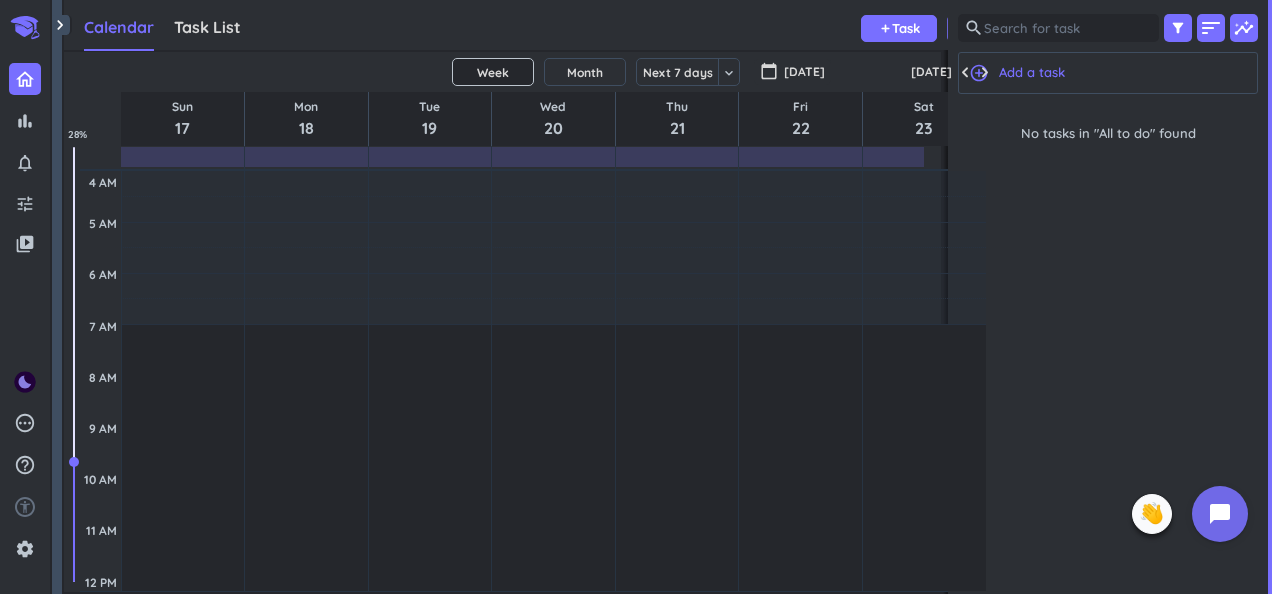scroll, scrollTop: 42, scrollLeft: 872, axis: both 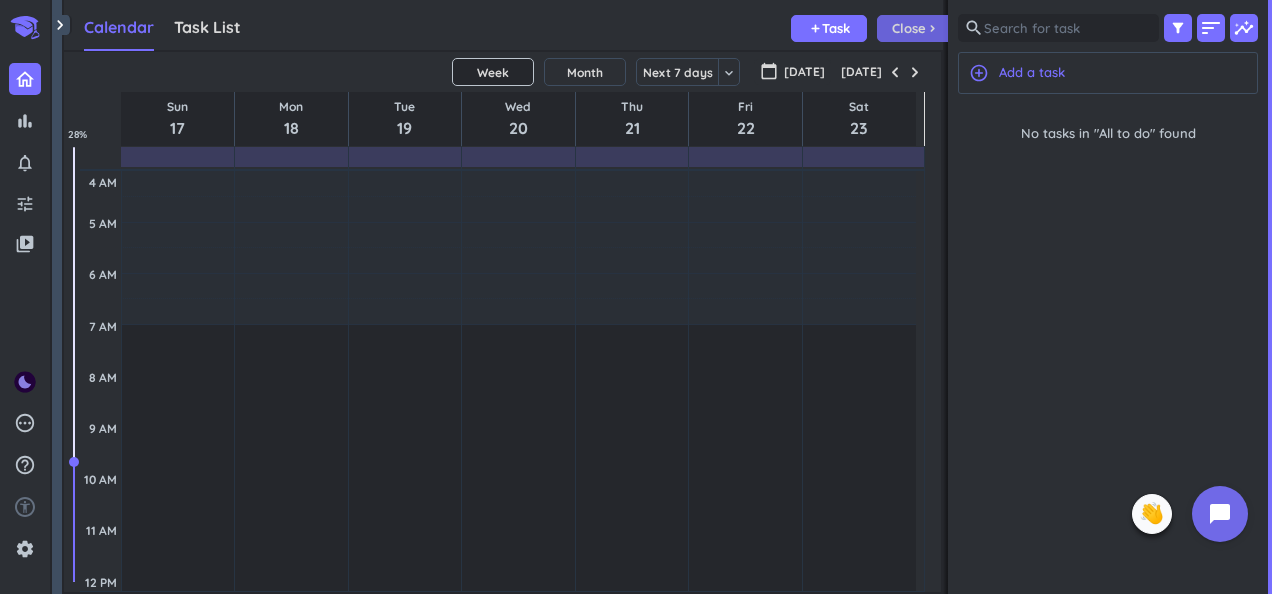 click on "Close" at bounding box center [909, 28] 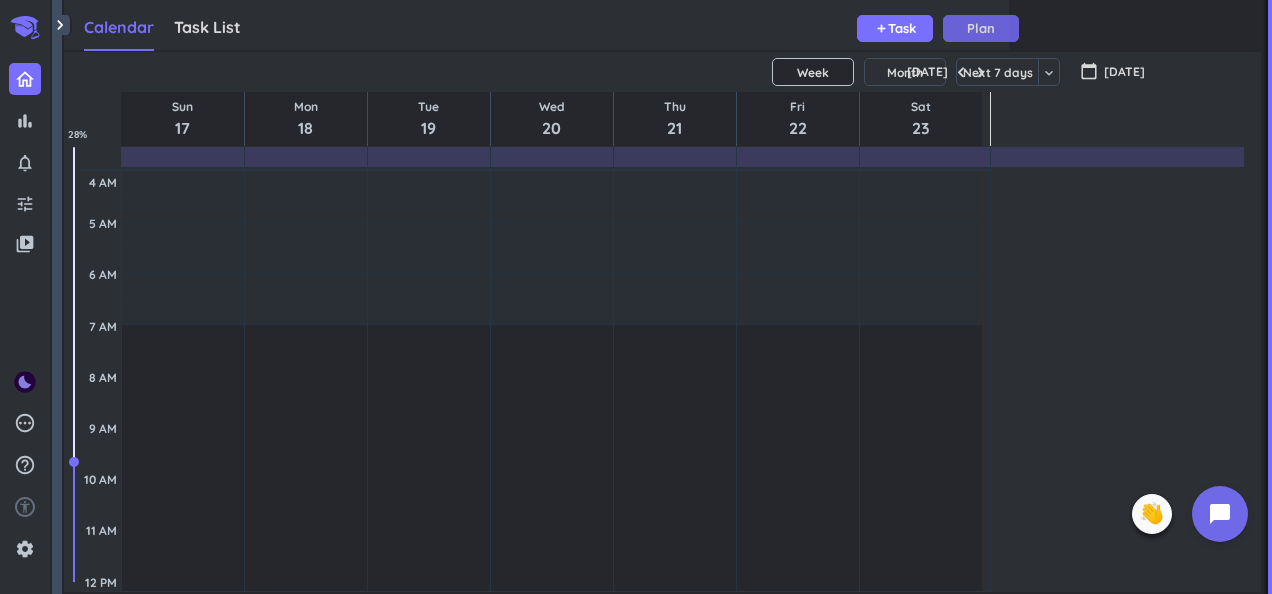 scroll, scrollTop: 9, scrollLeft: 8, axis: both 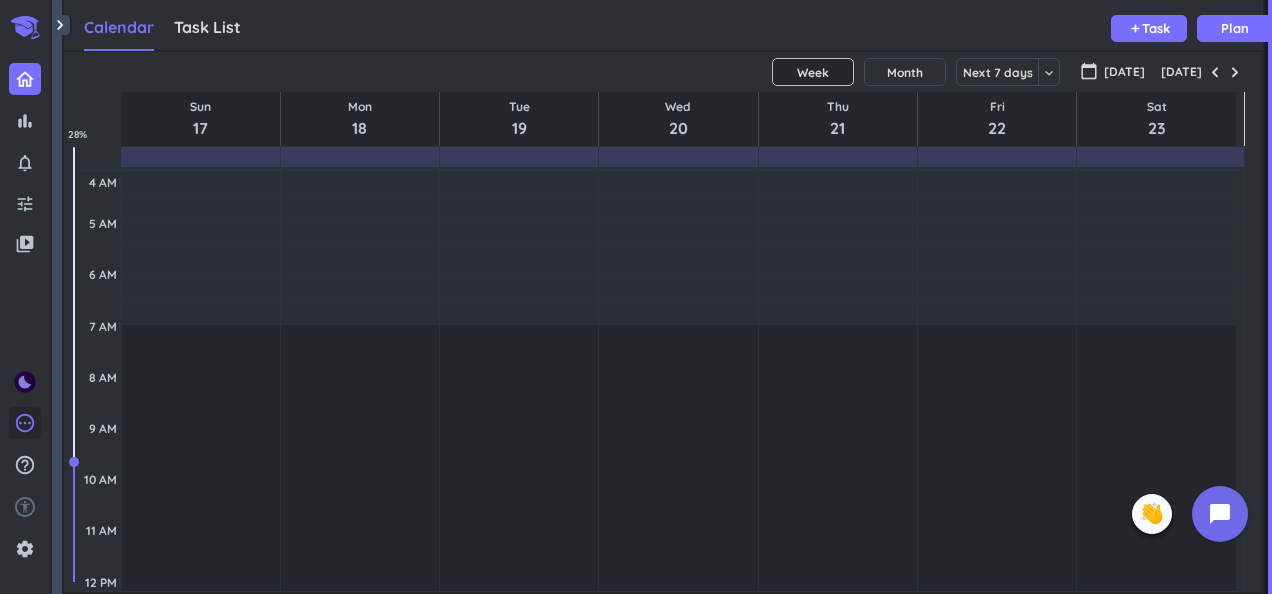 click on "pending" at bounding box center (25, 423) 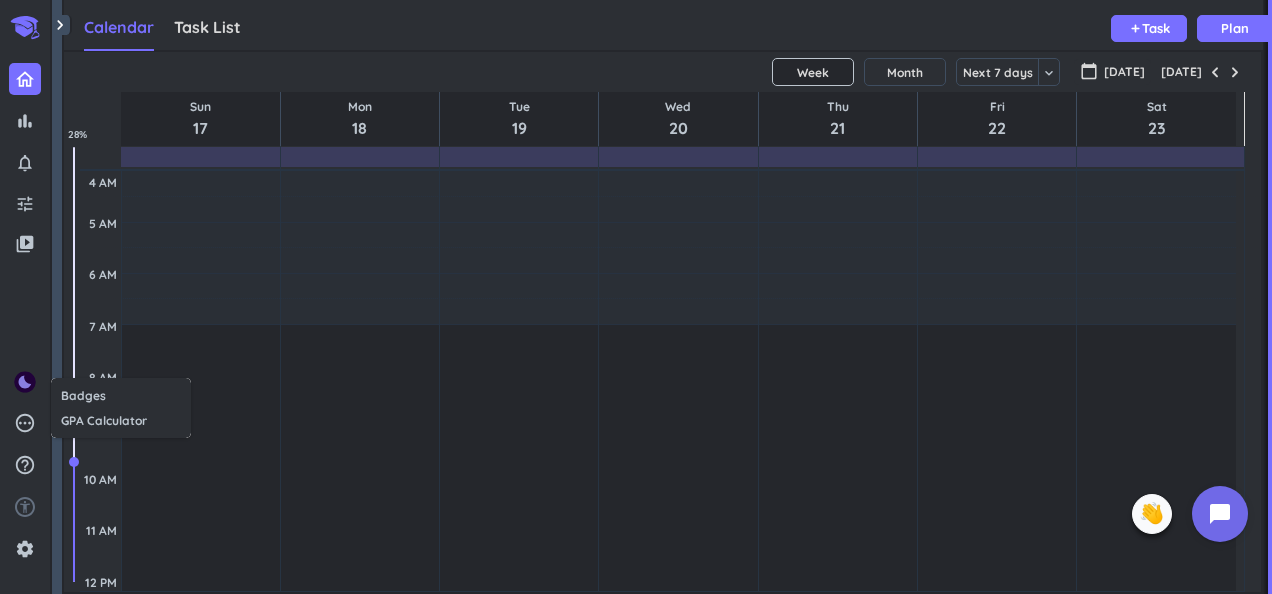 click at bounding box center (636, 297) 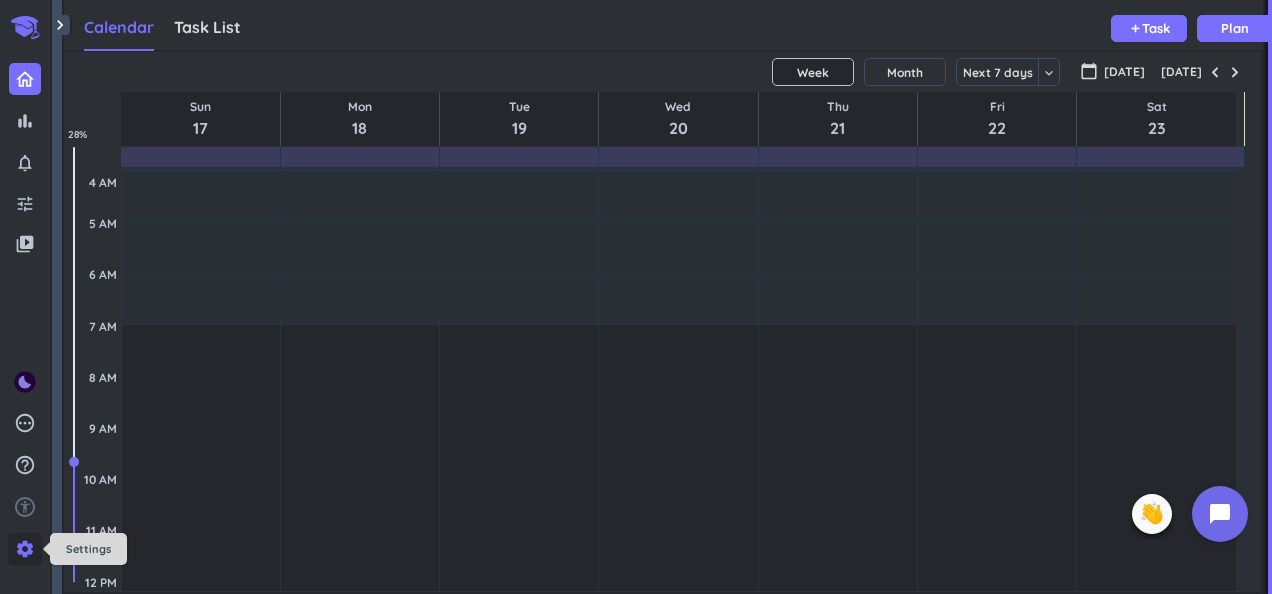 click on "settings" at bounding box center (25, 549) 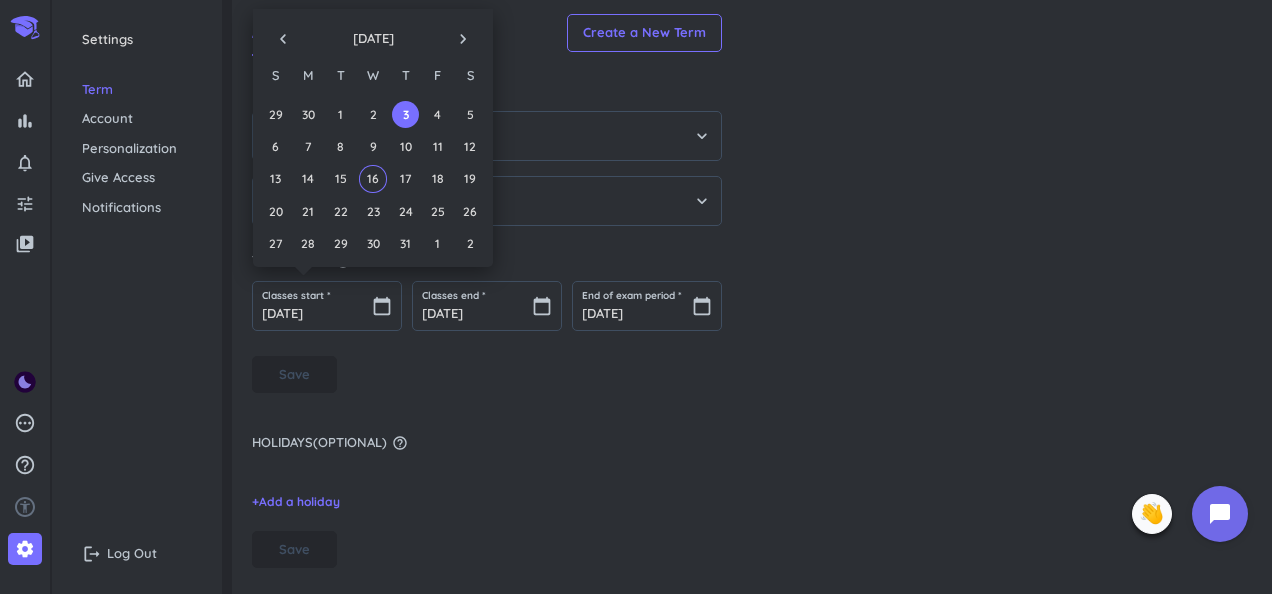 click on "navigate_next" at bounding box center (463, 39) 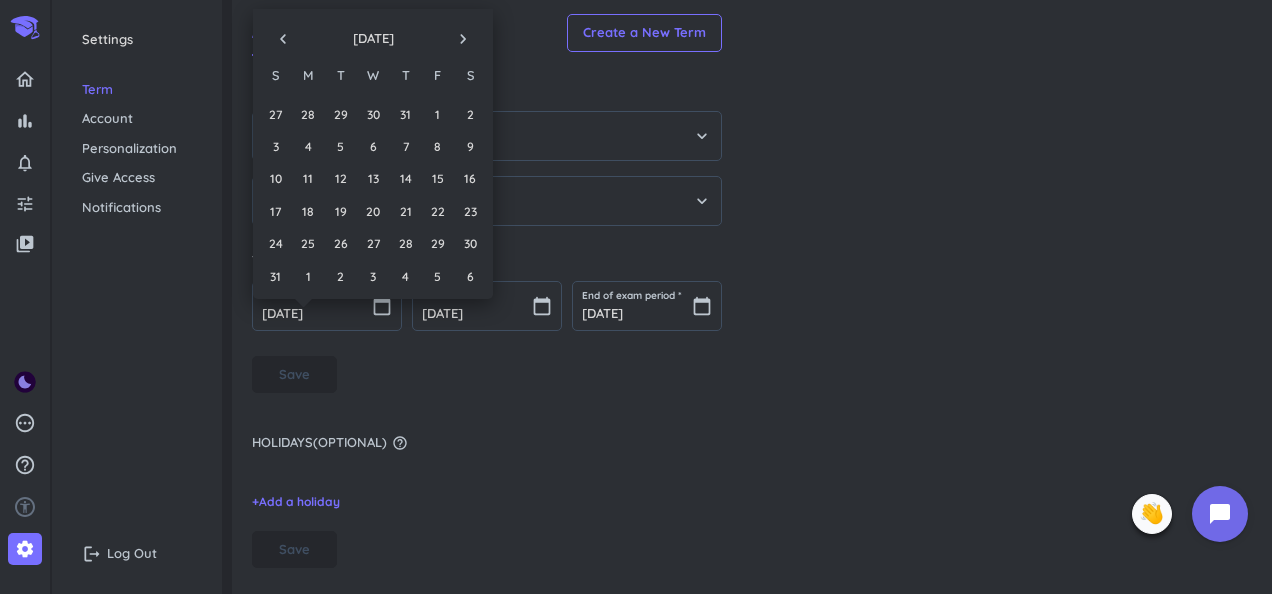 click on "navigate_next" at bounding box center (463, 39) 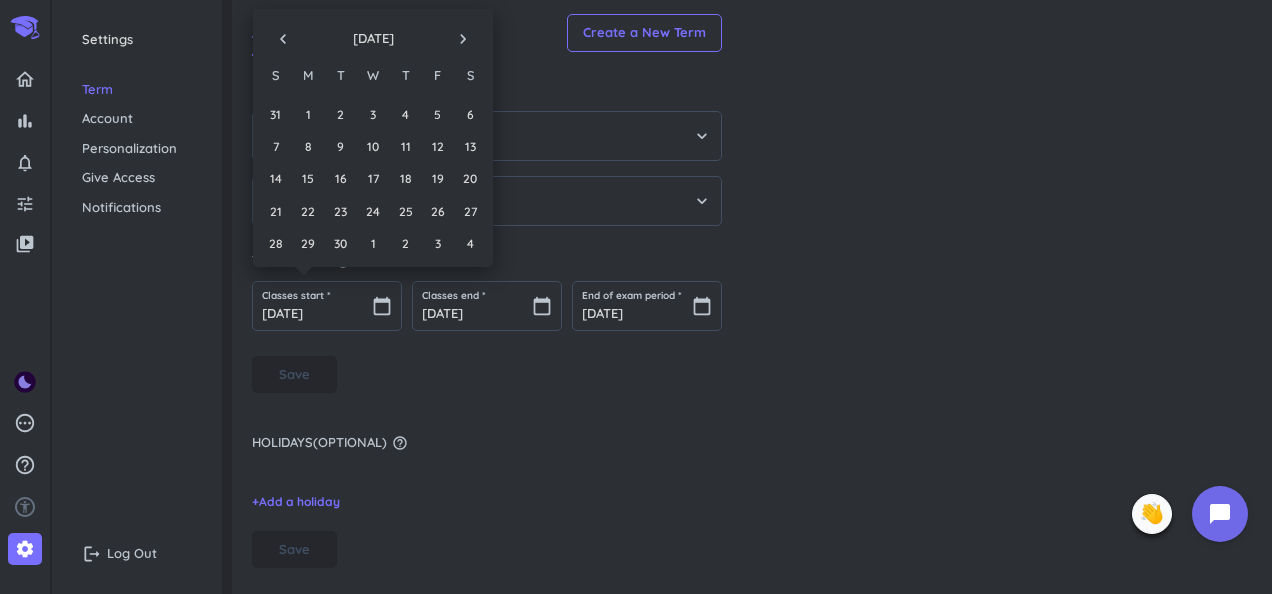 click on "navigate_before" at bounding box center [283, 39] 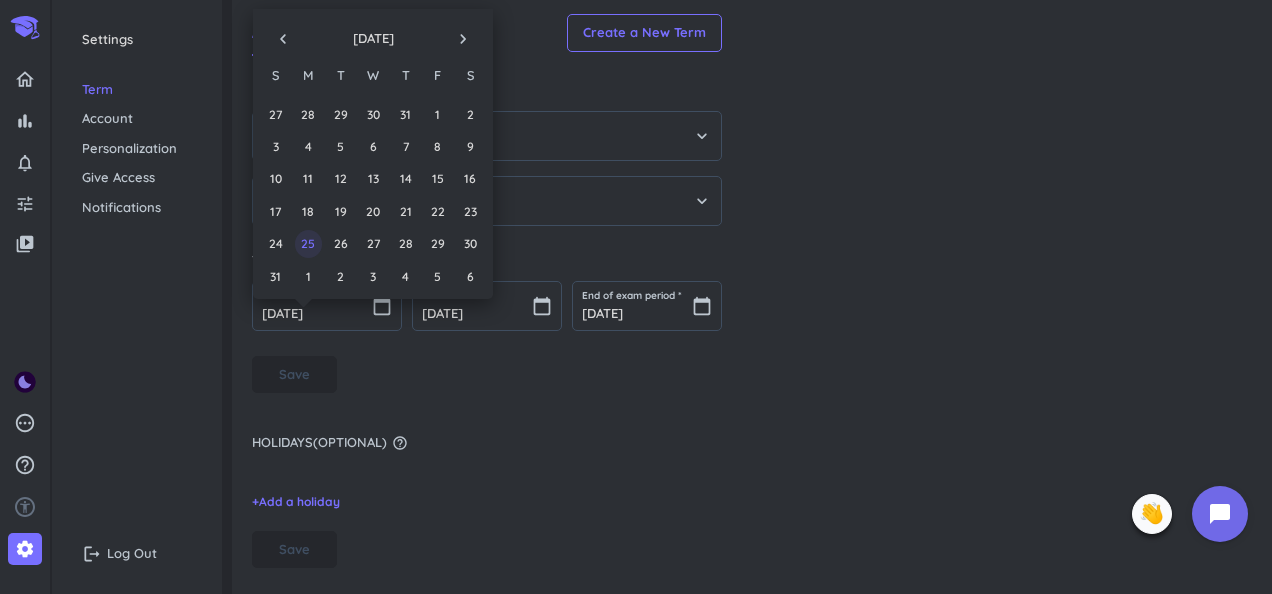 click on "25" at bounding box center [308, 243] 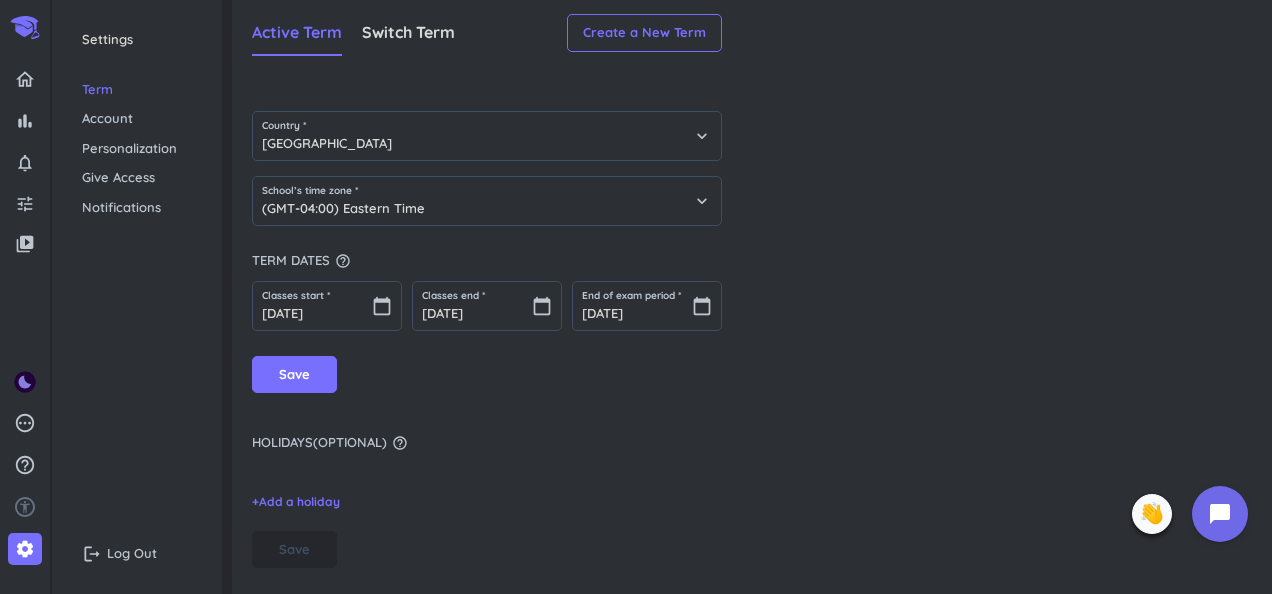 scroll, scrollTop: 2, scrollLeft: 0, axis: vertical 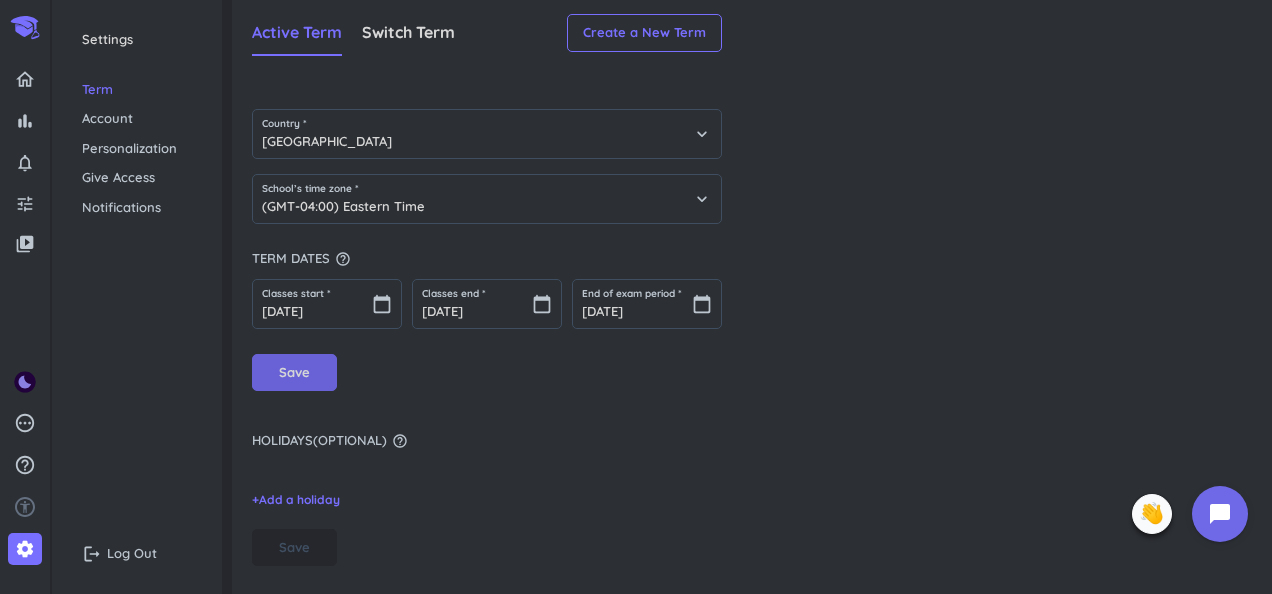 click on "Save" at bounding box center (294, 373) 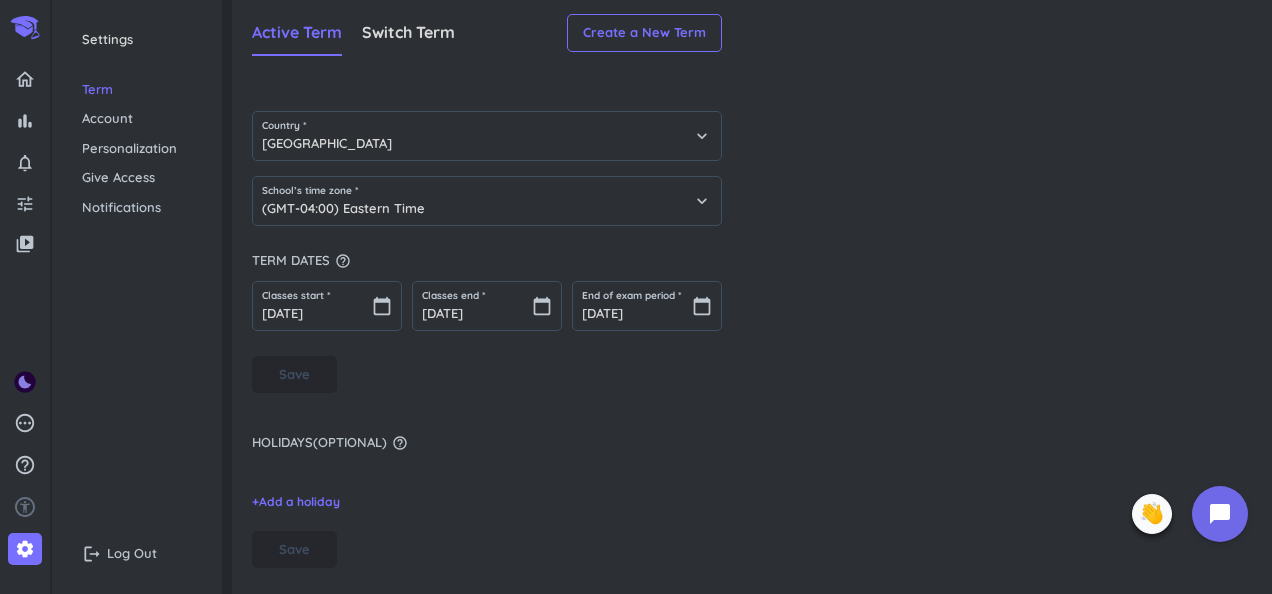 click on "Personalization" at bounding box center [137, 149] 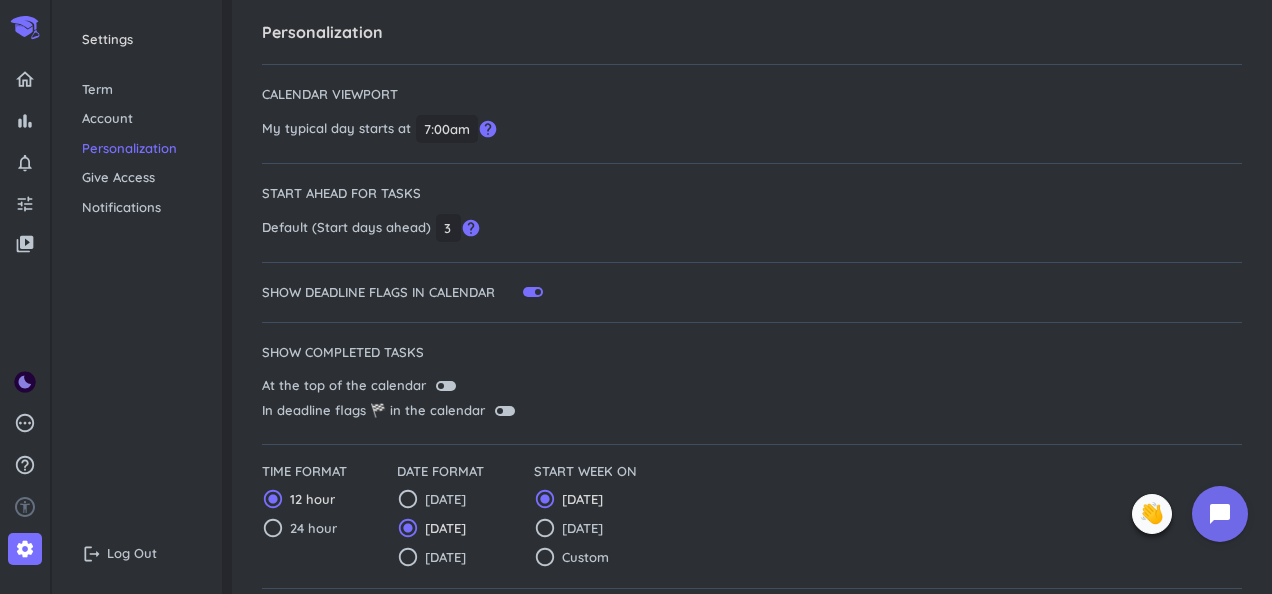 scroll, scrollTop: 0, scrollLeft: 0, axis: both 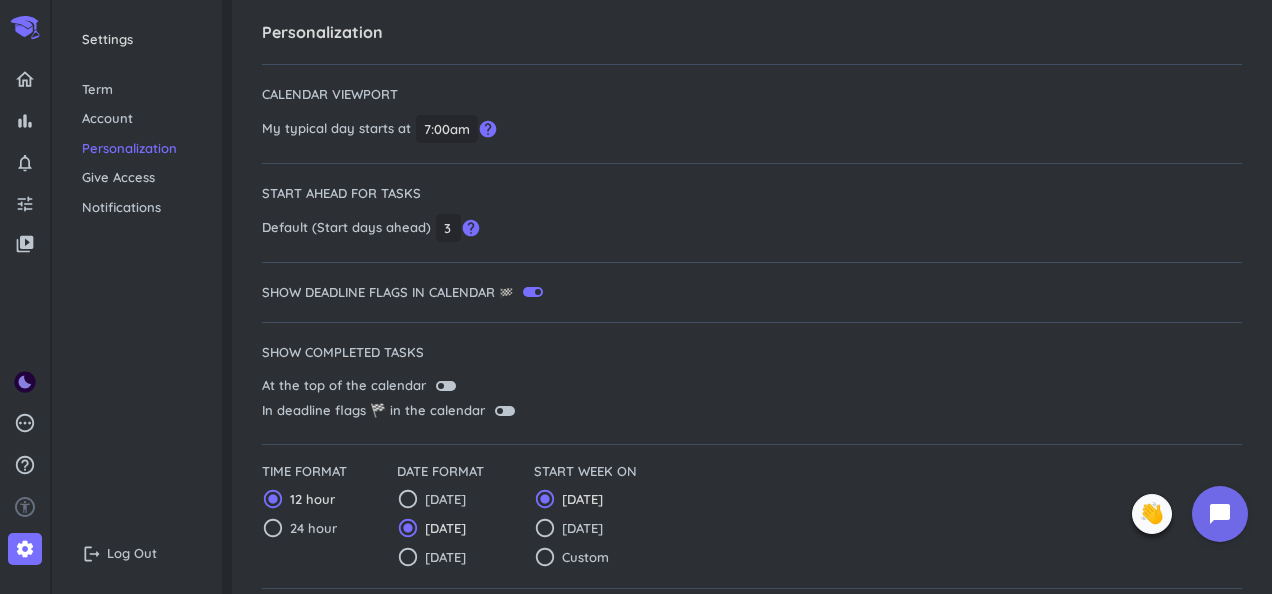 click on "Give Access" at bounding box center (137, 178) 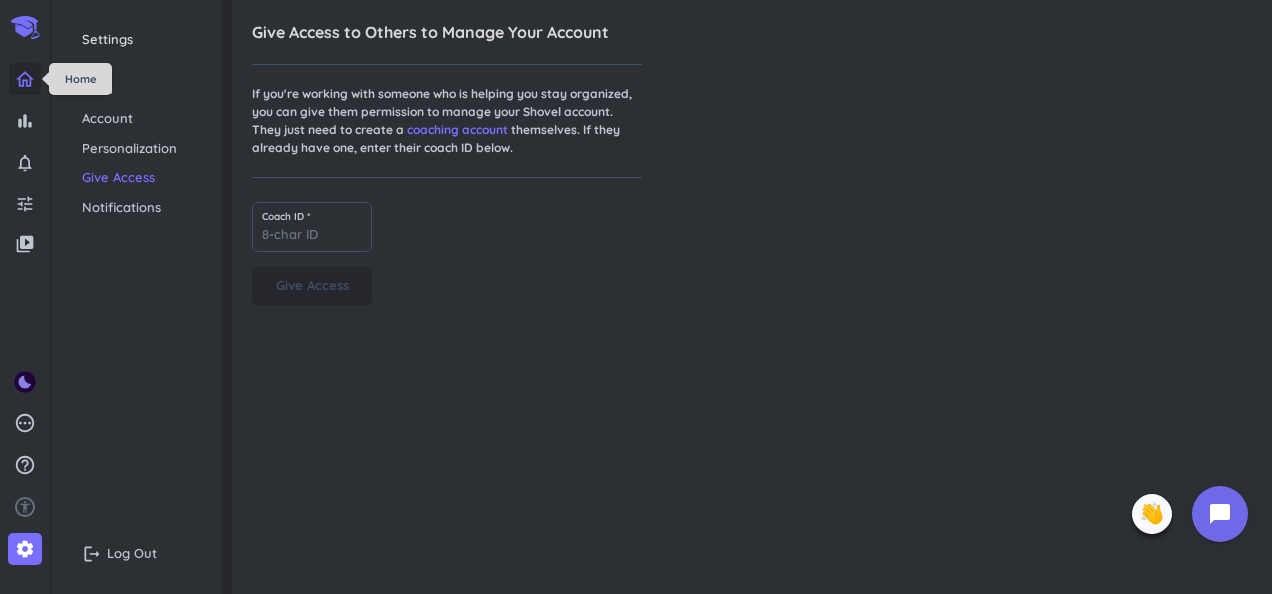 click 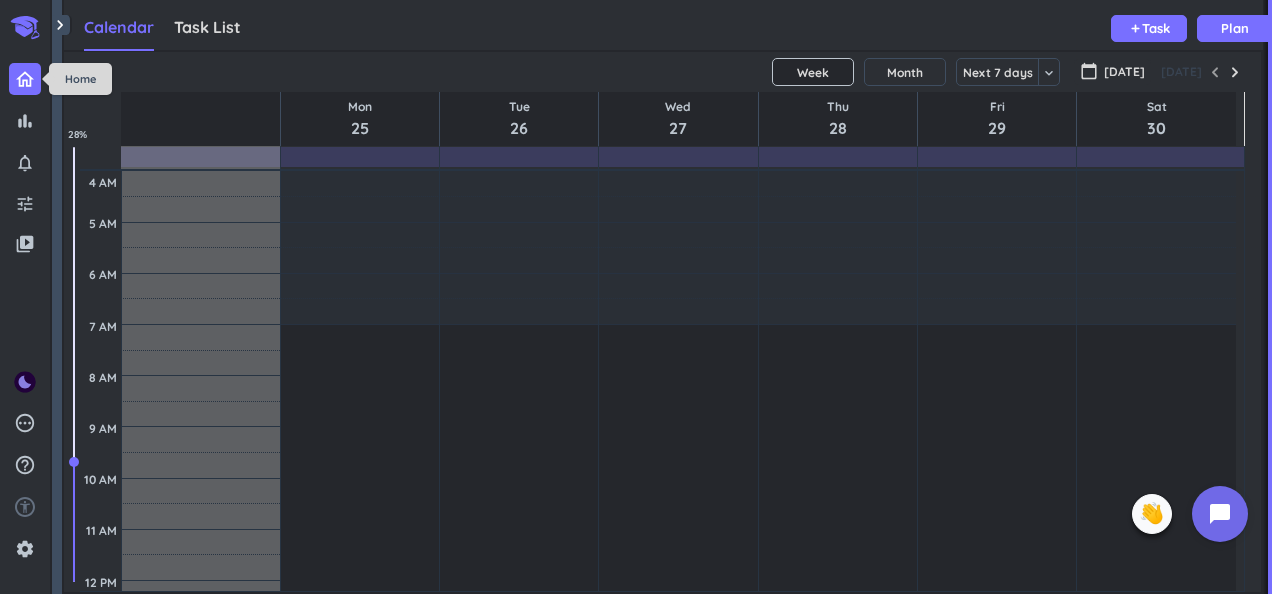 scroll, scrollTop: 9, scrollLeft: 8, axis: both 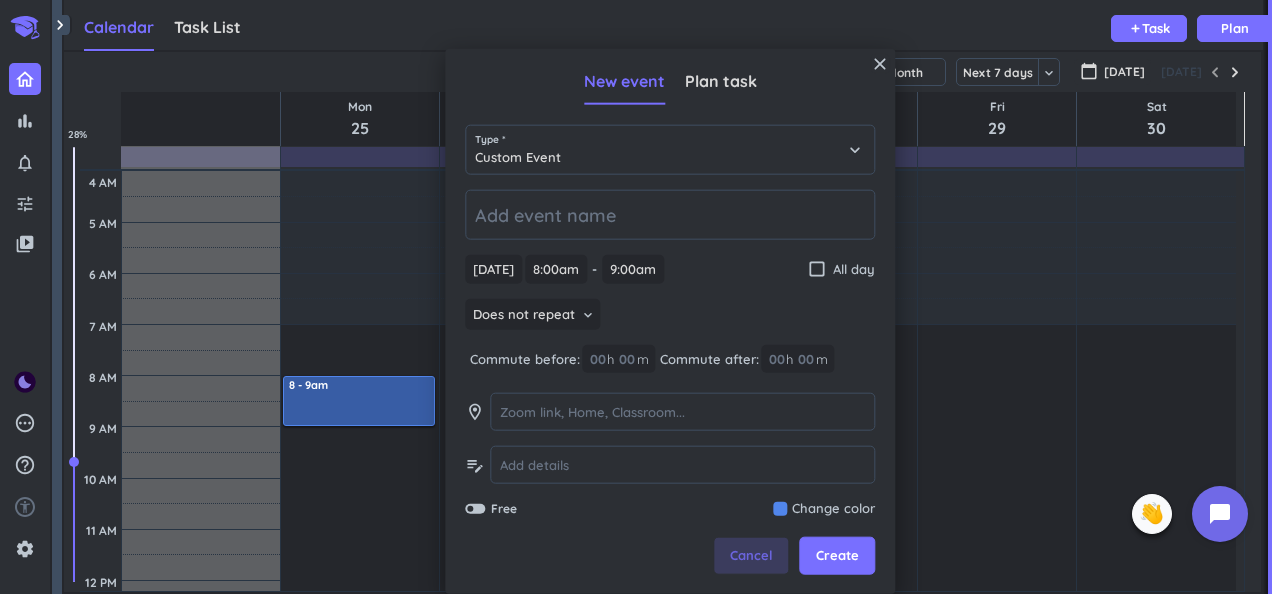click on "Cancel" at bounding box center [751, 556] 